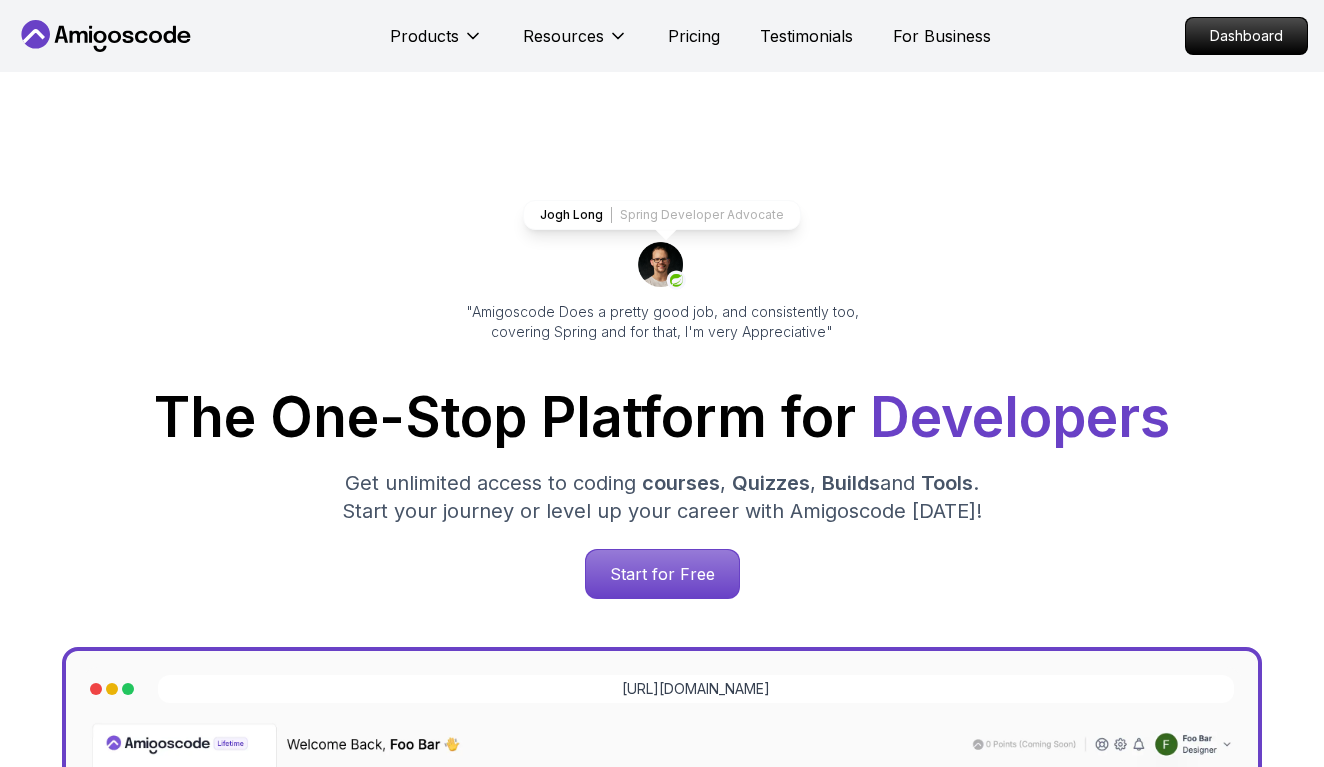 scroll, scrollTop: 0, scrollLeft: 0, axis: both 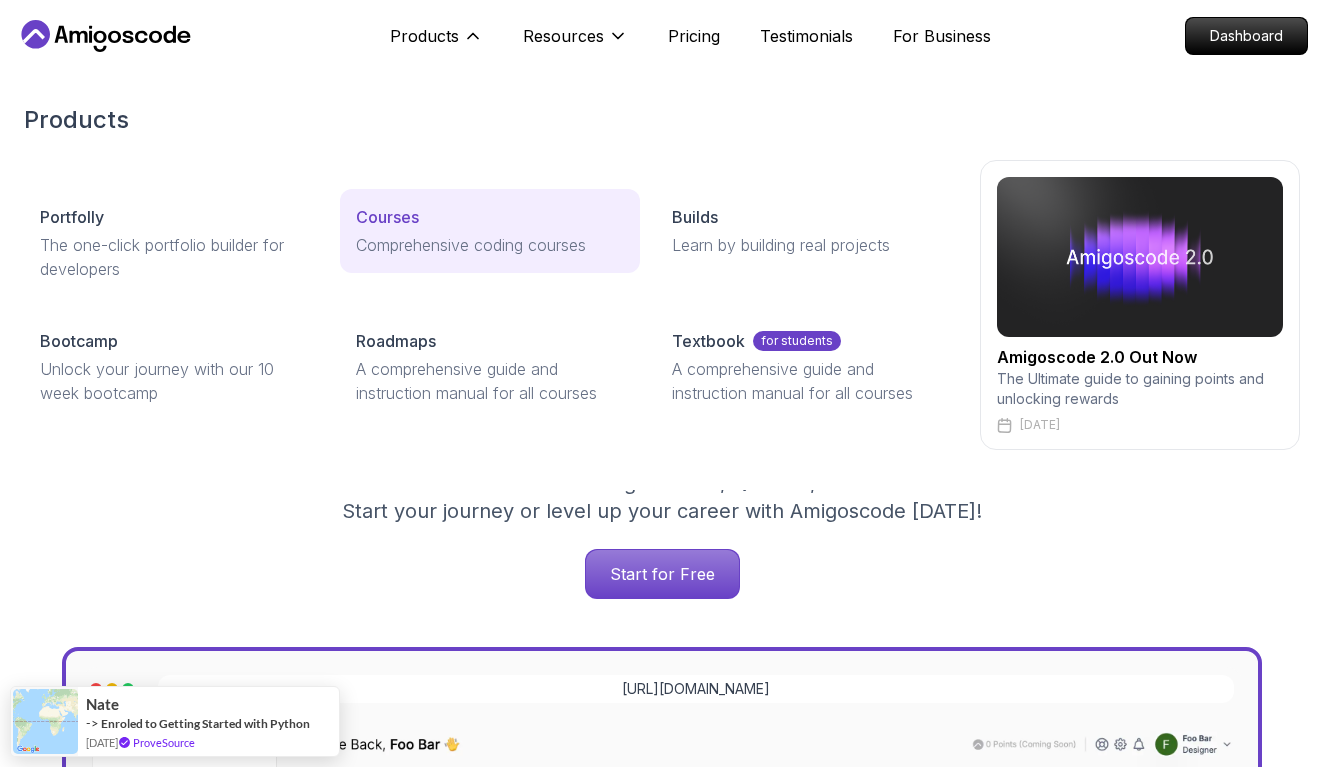 click on "Courses" at bounding box center [387, 217] 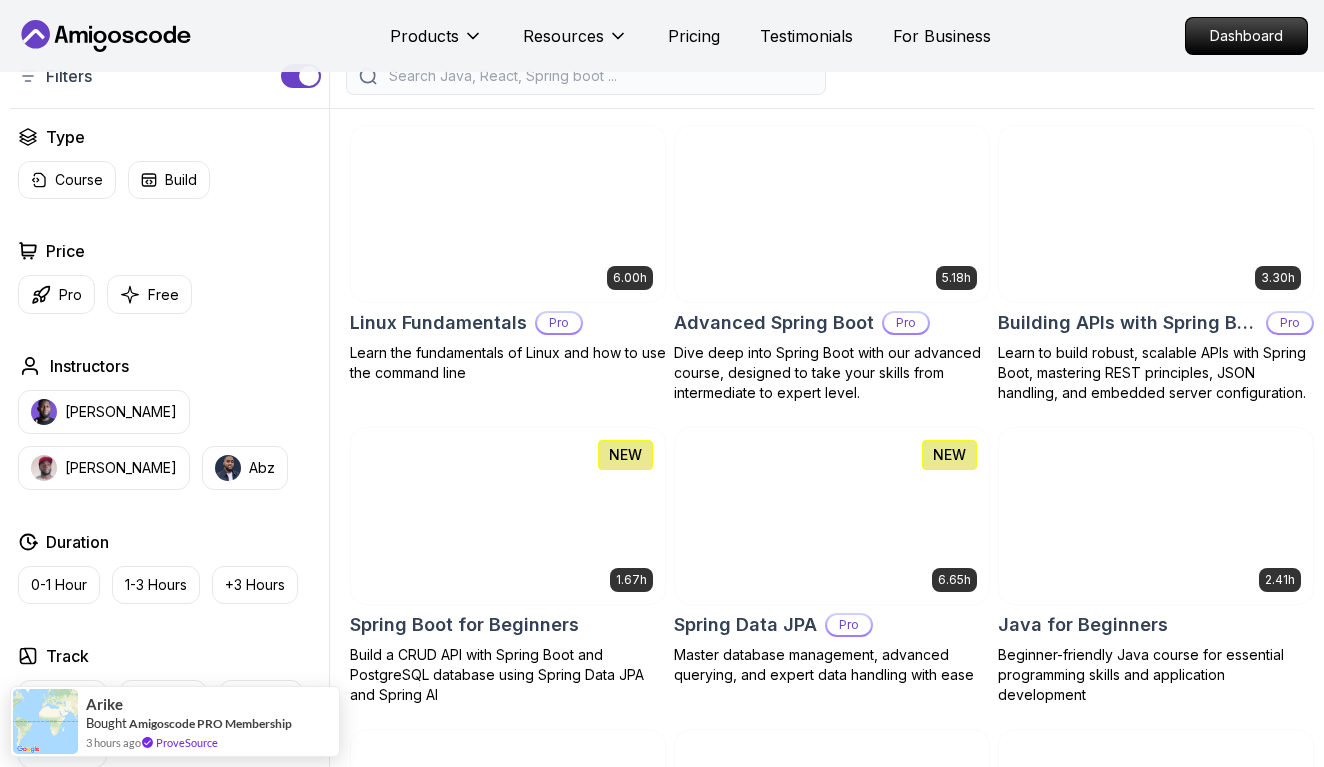 scroll, scrollTop: 549, scrollLeft: 0, axis: vertical 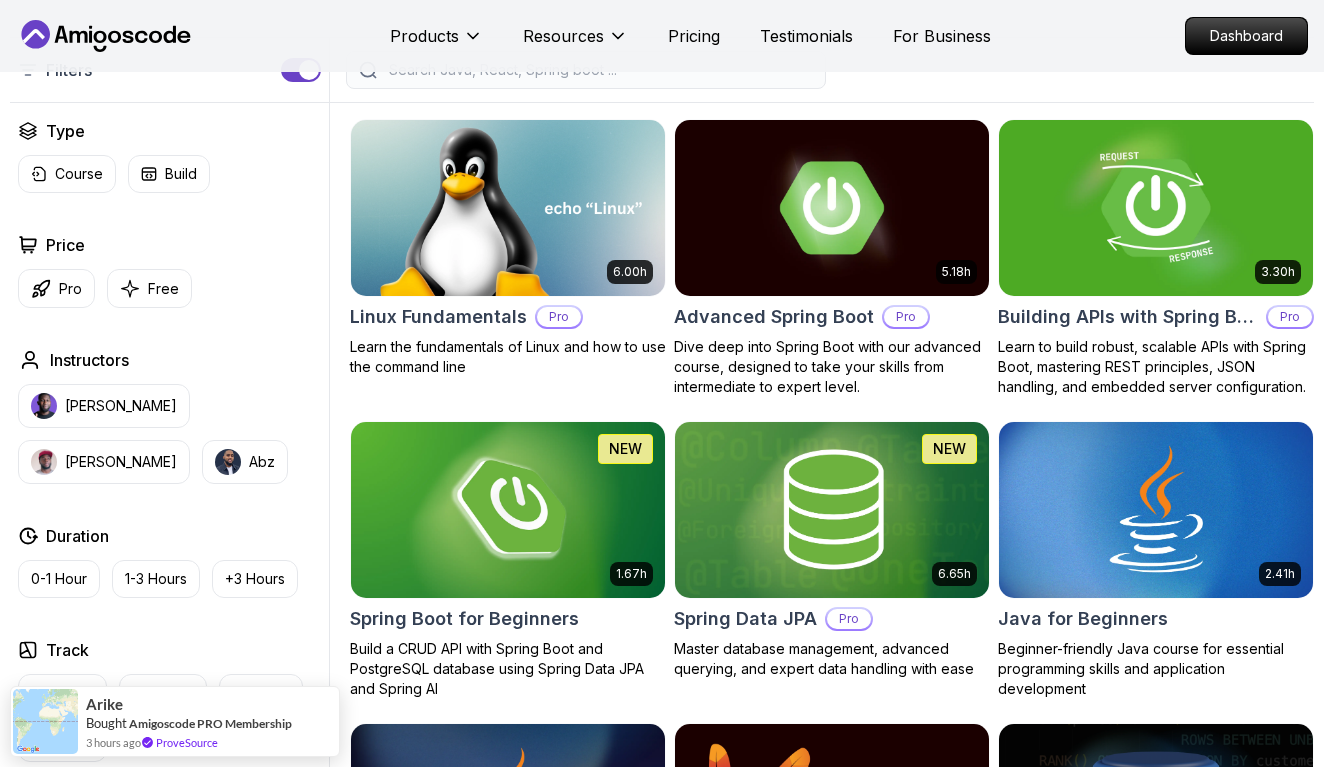 click at bounding box center [1156, 208] 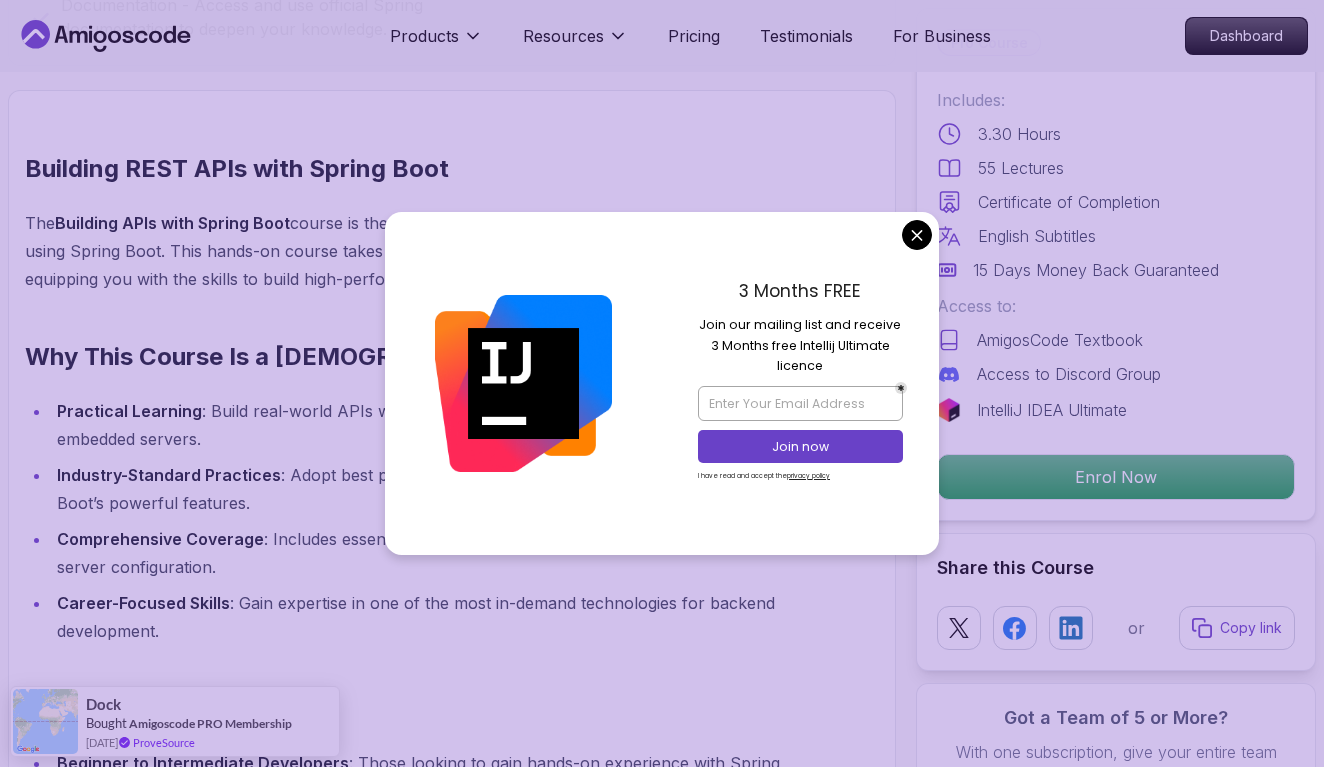 scroll, scrollTop: 1323, scrollLeft: 0, axis: vertical 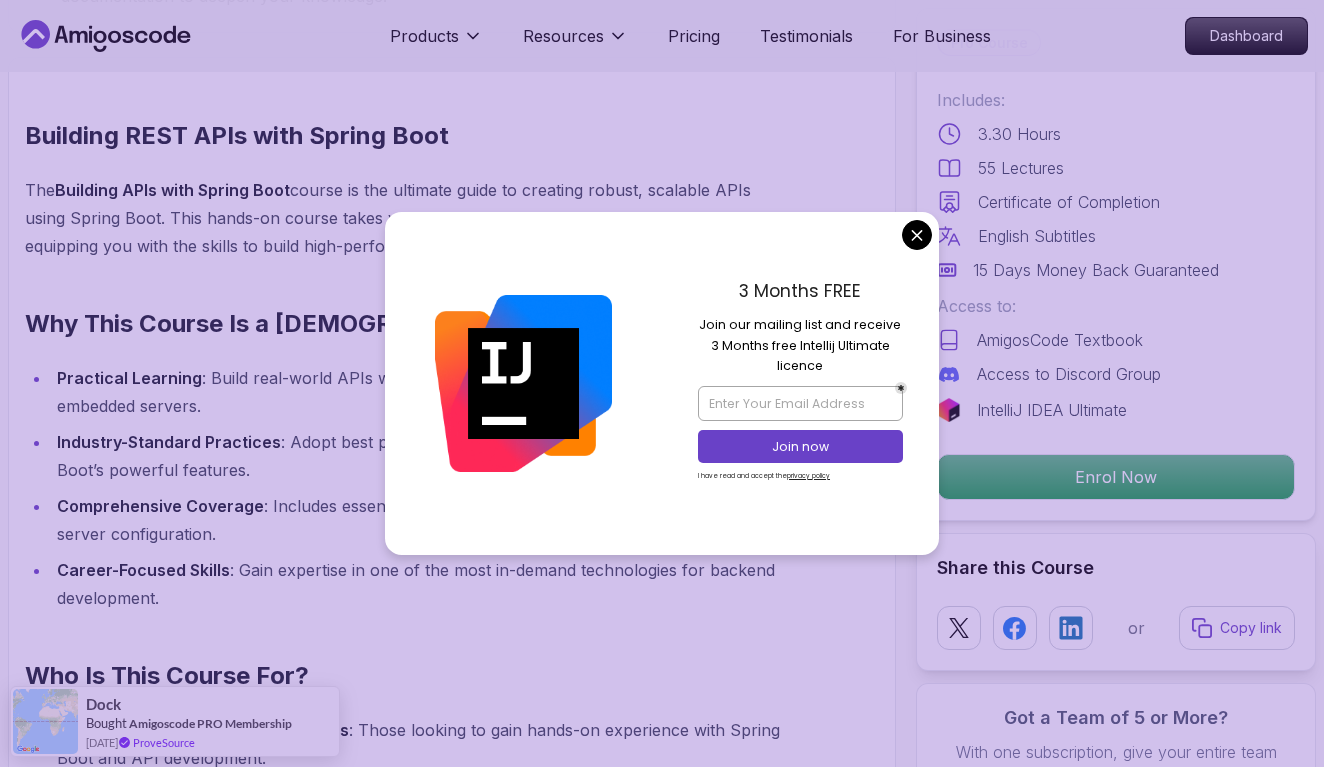 click on "Products Resources Pricing Testimonials For Business Dashboard Products Resources Pricing Testimonials For Business Dashboard Building APIs with Spring Boot Learn to build robust, scalable APIs with Spring Boot, mastering REST principles, JSON handling, and embedded server configuration. Mama Samba Braima Djalo  /   Instructor Pro Course Includes: 3.30 Hours 55 Lectures Certificate of Completion English Subtitles 15 Days Money Back Guaranteed Access to: AmigosCode Textbook Access to Discord Group IntelliJ IDEA Ultimate Enrol Now Share this Course or Copy link Got a Team of 5 or More? With one subscription, give your entire team access to all courses and features. Check our Business Plan Mama Samba Braima Djalo  /   Instructor What you will learn java spring spring-boot spring-data-jpa spring-security docker postgres h2 API Fundamentals - Master the foundations of building APIs, including REST principles and Spring MVC. Documentation - Access and use official Spring documentation to deepen your knowledge." at bounding box center (662, 3292) 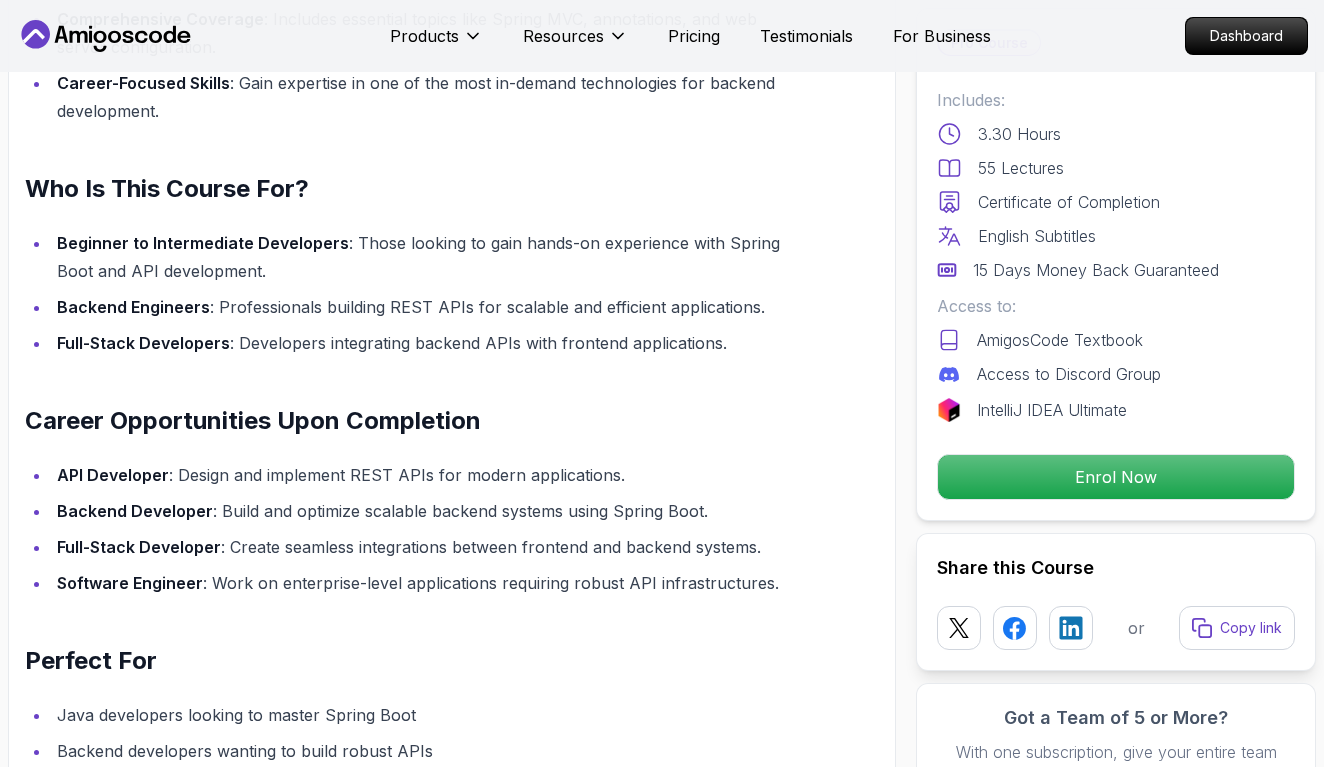 scroll, scrollTop: 1828, scrollLeft: 0, axis: vertical 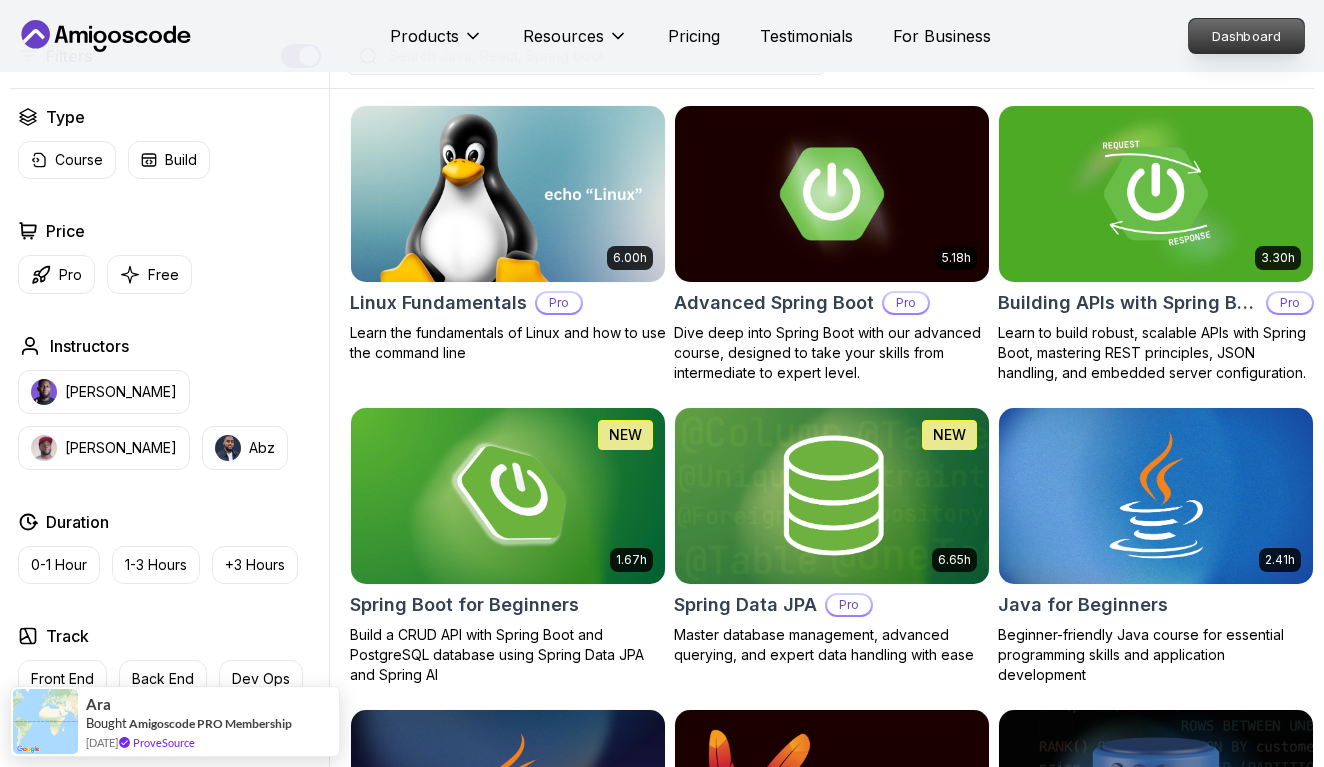click on "Dashboard" at bounding box center [1246, 36] 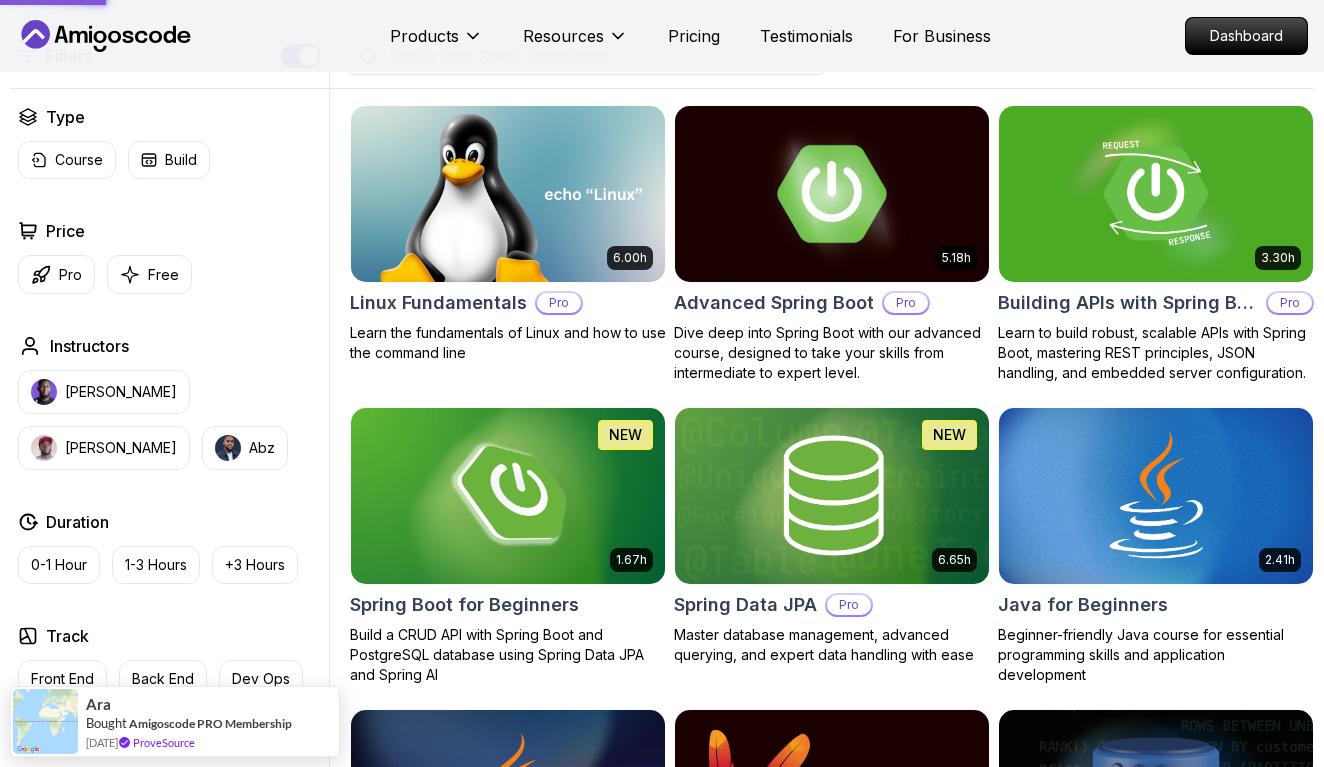 scroll, scrollTop: 0, scrollLeft: 0, axis: both 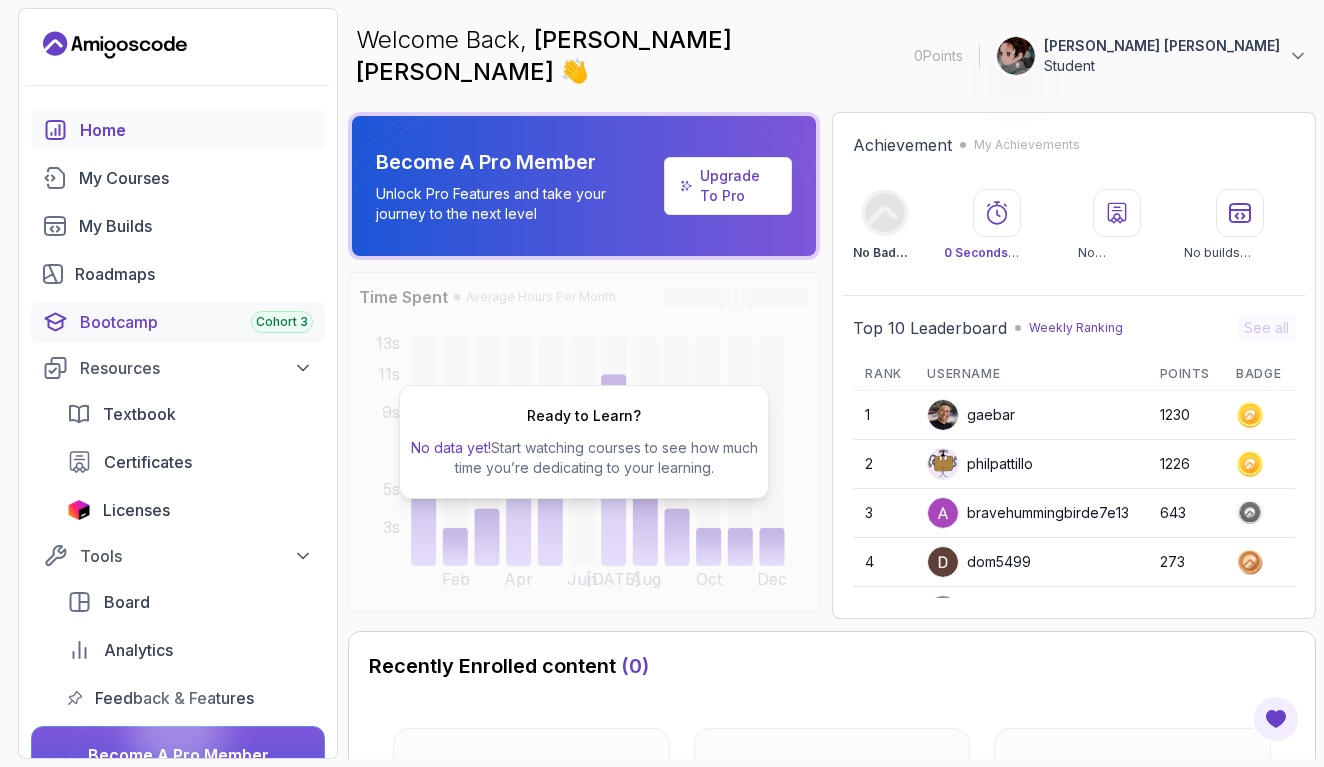click on "Bootcamp Cohort 3" at bounding box center (196, 322) 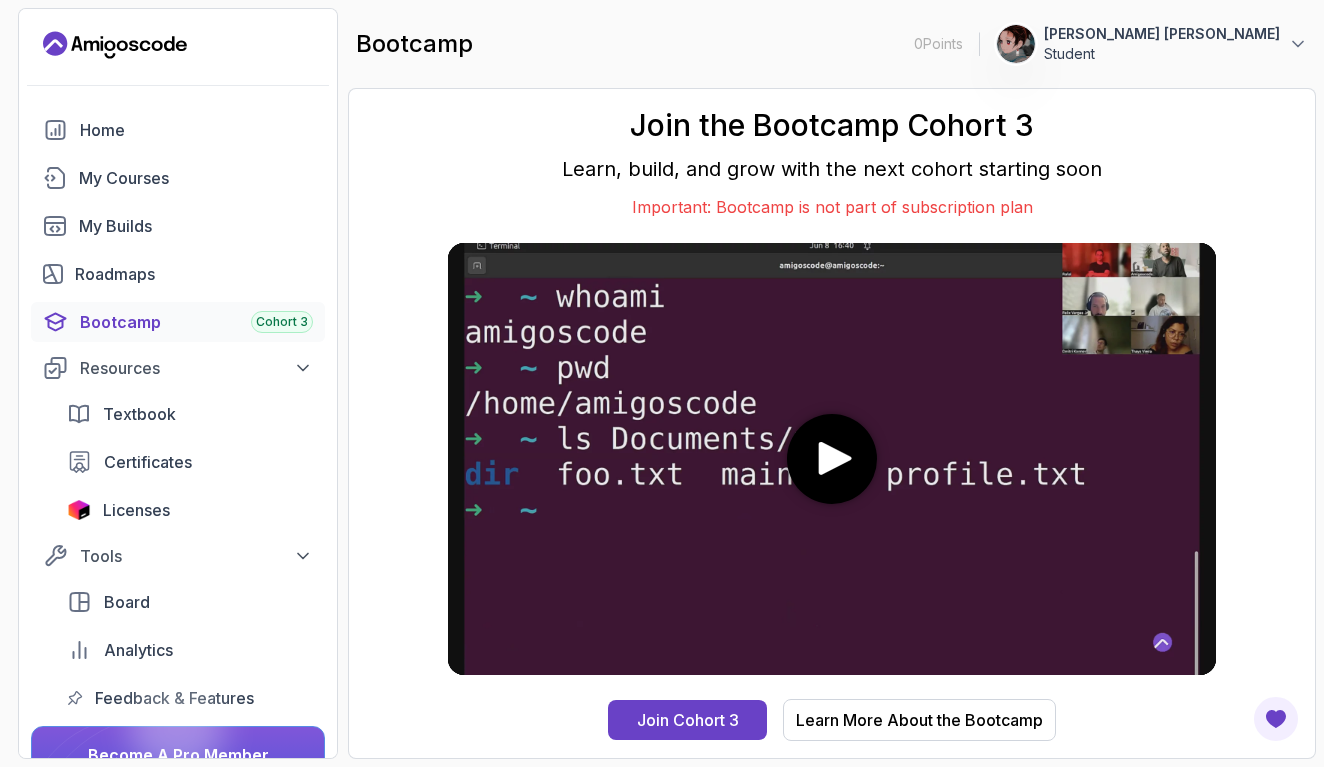 scroll, scrollTop: 0, scrollLeft: 0, axis: both 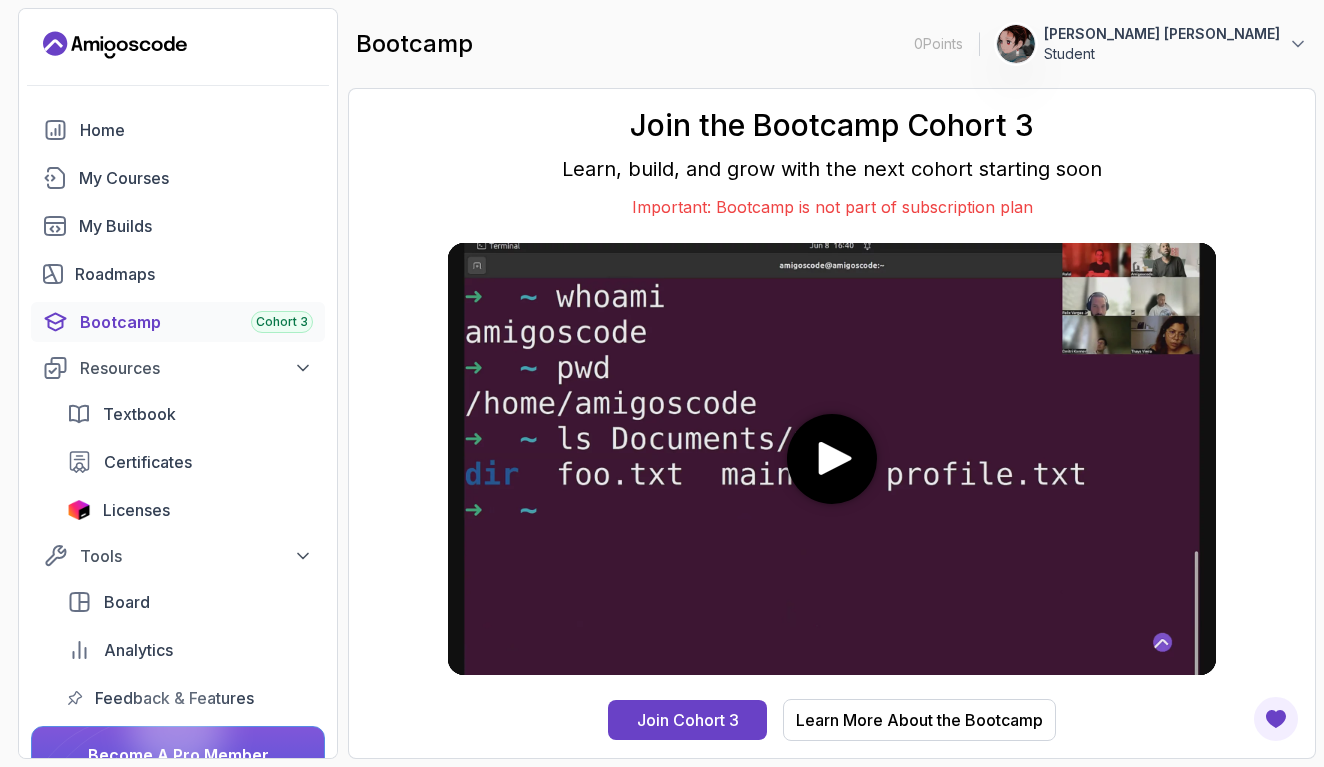 click 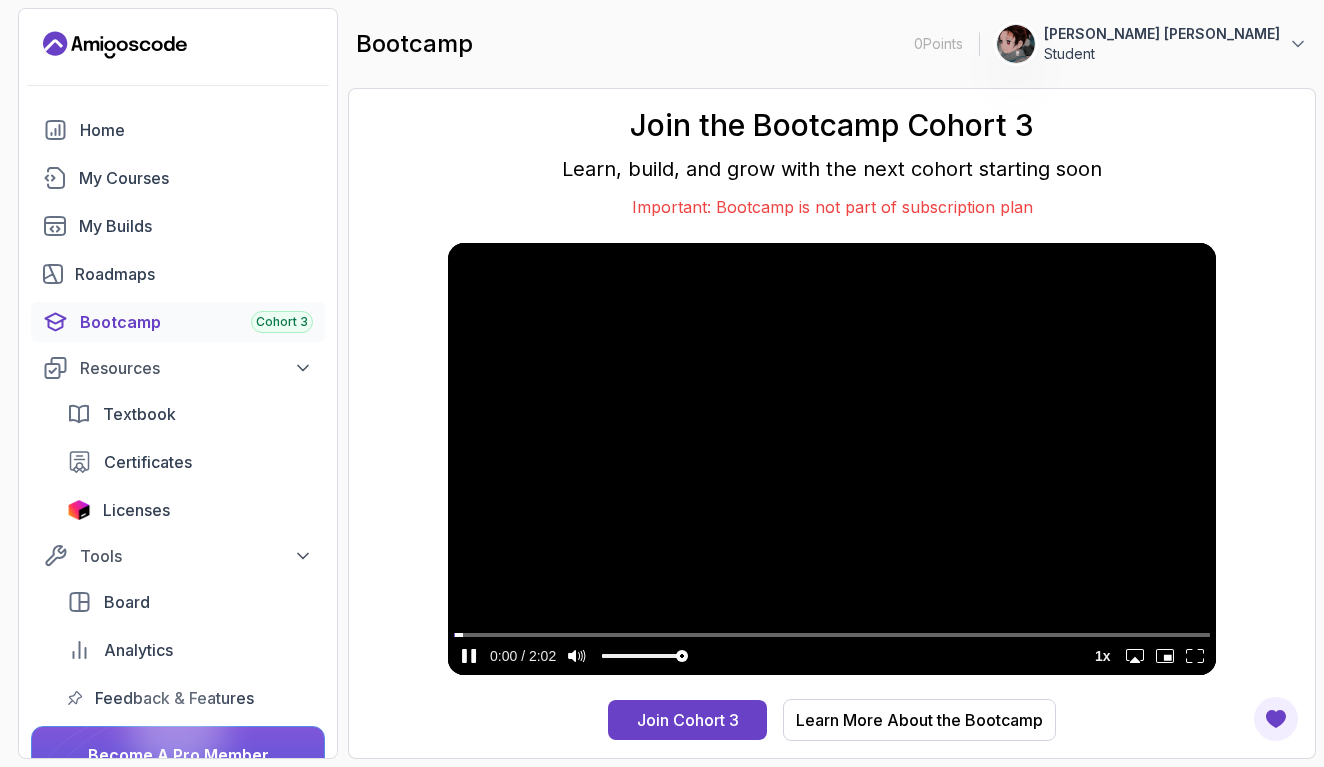 scroll, scrollTop: 0, scrollLeft: 0, axis: both 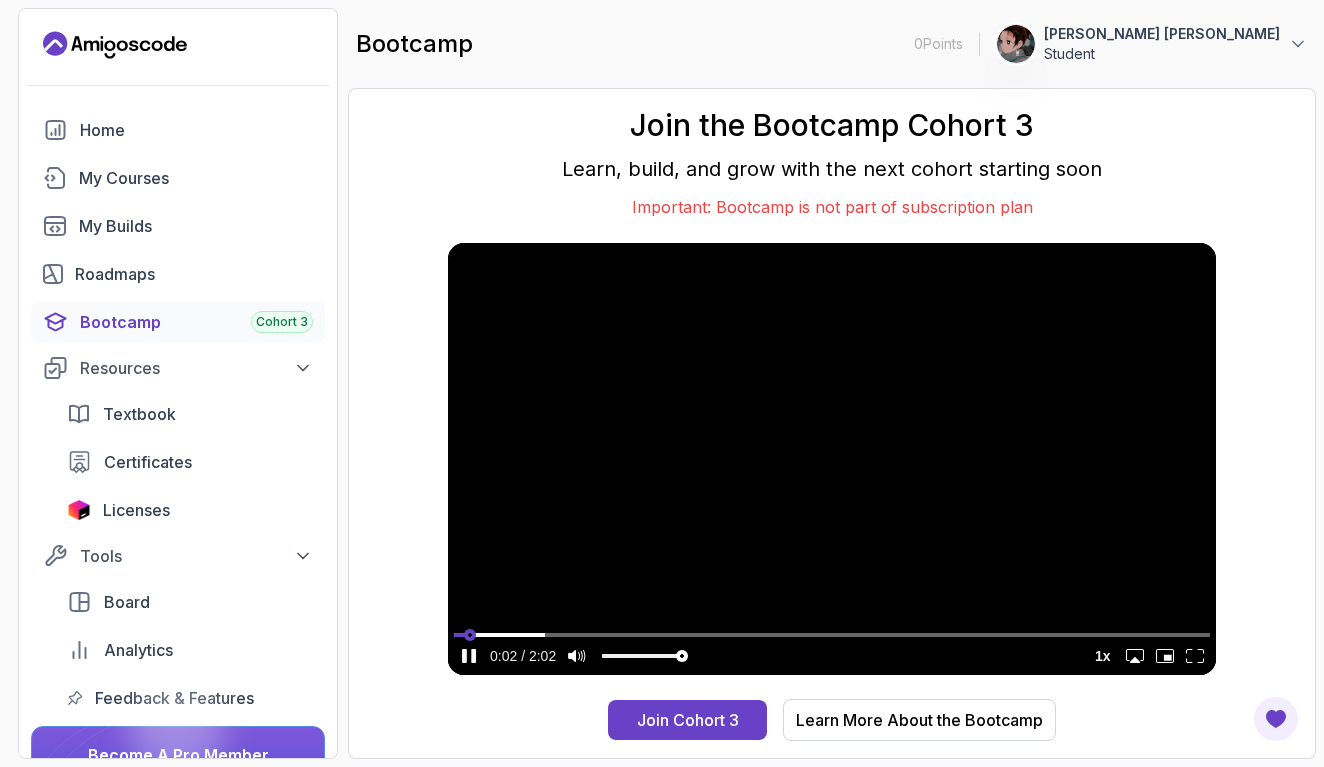 type on "0.373000124023316" 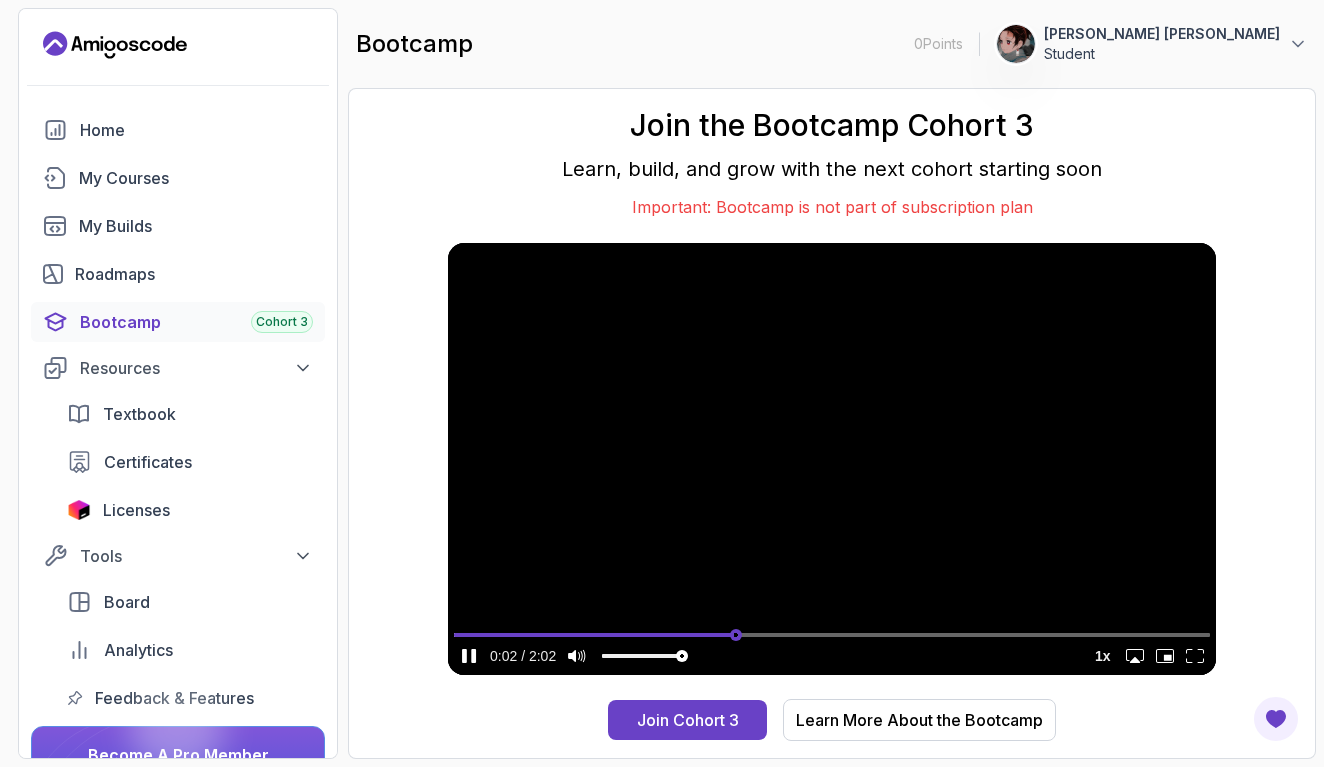 click at bounding box center [832, 634] 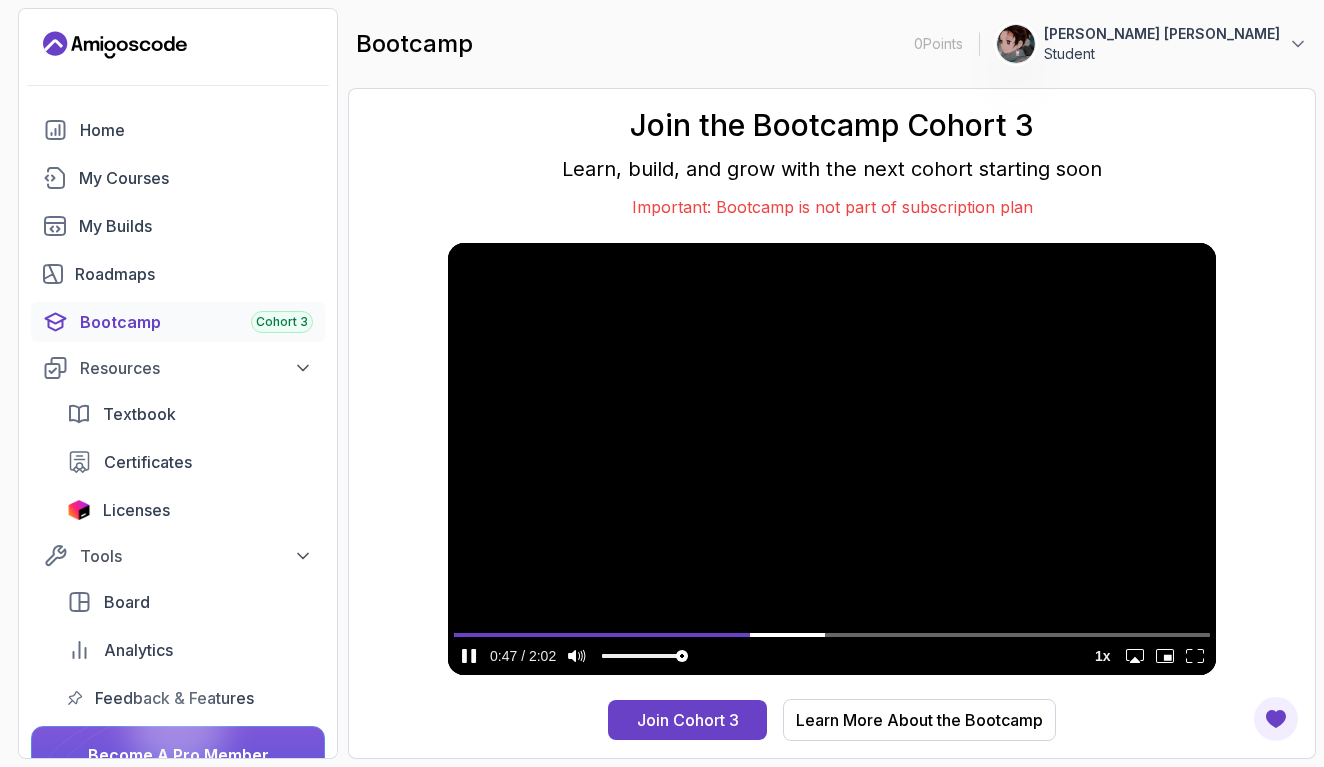 click at bounding box center [832, 459] 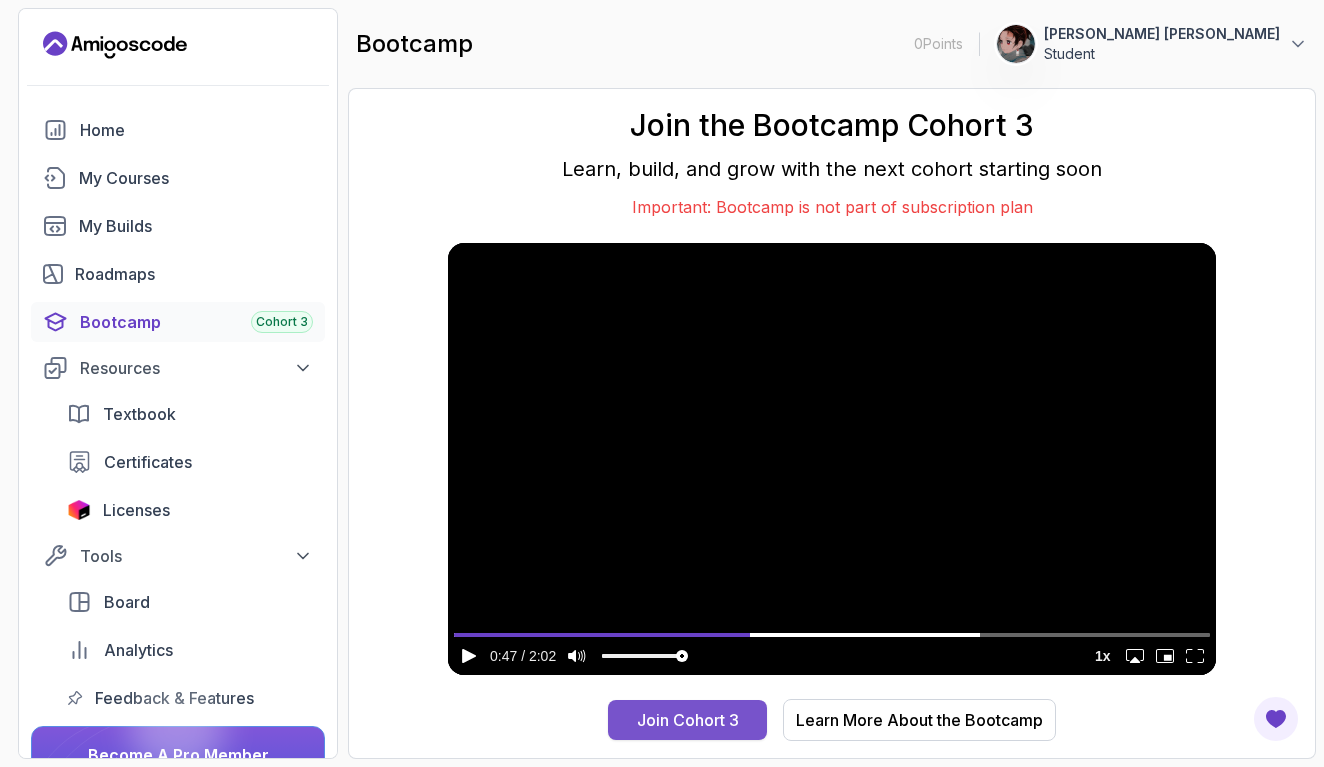 click on "Join Cohort 3" at bounding box center (688, 720) 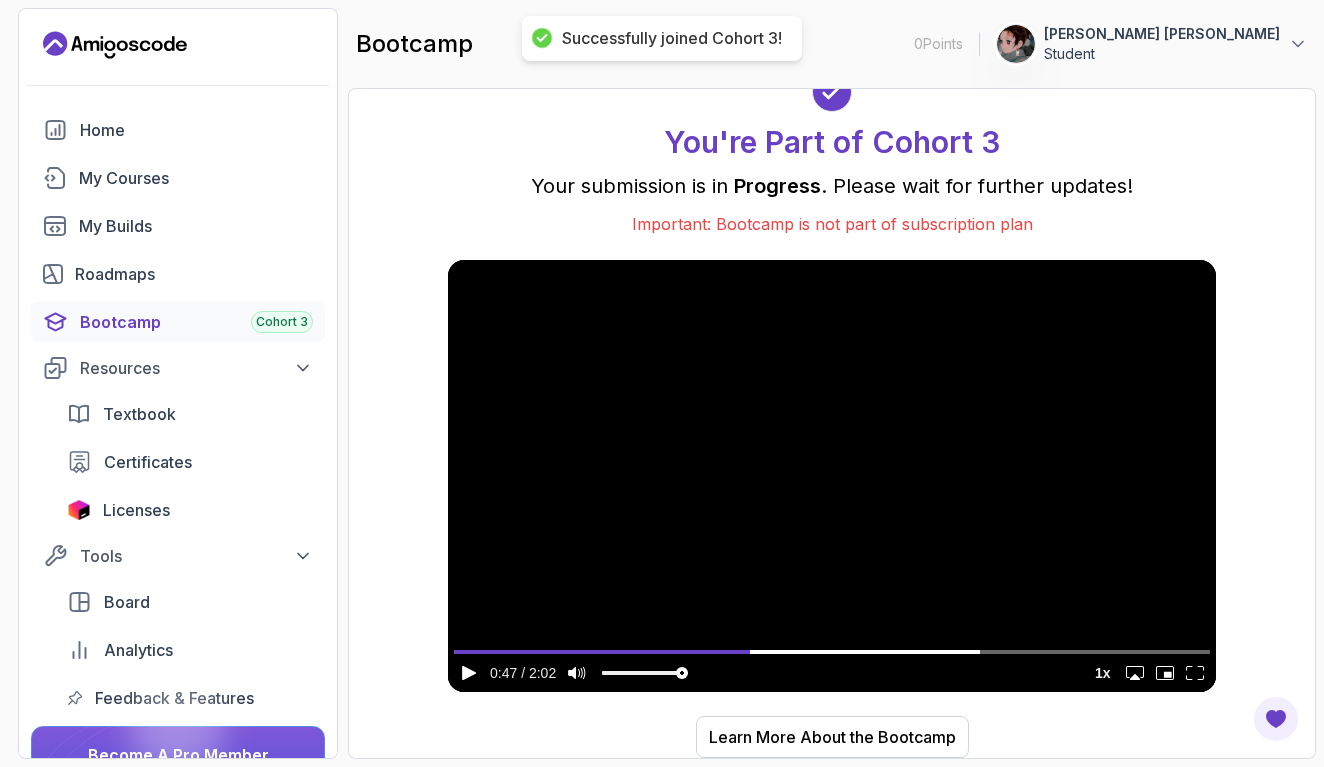 scroll, scrollTop: 9, scrollLeft: 0, axis: vertical 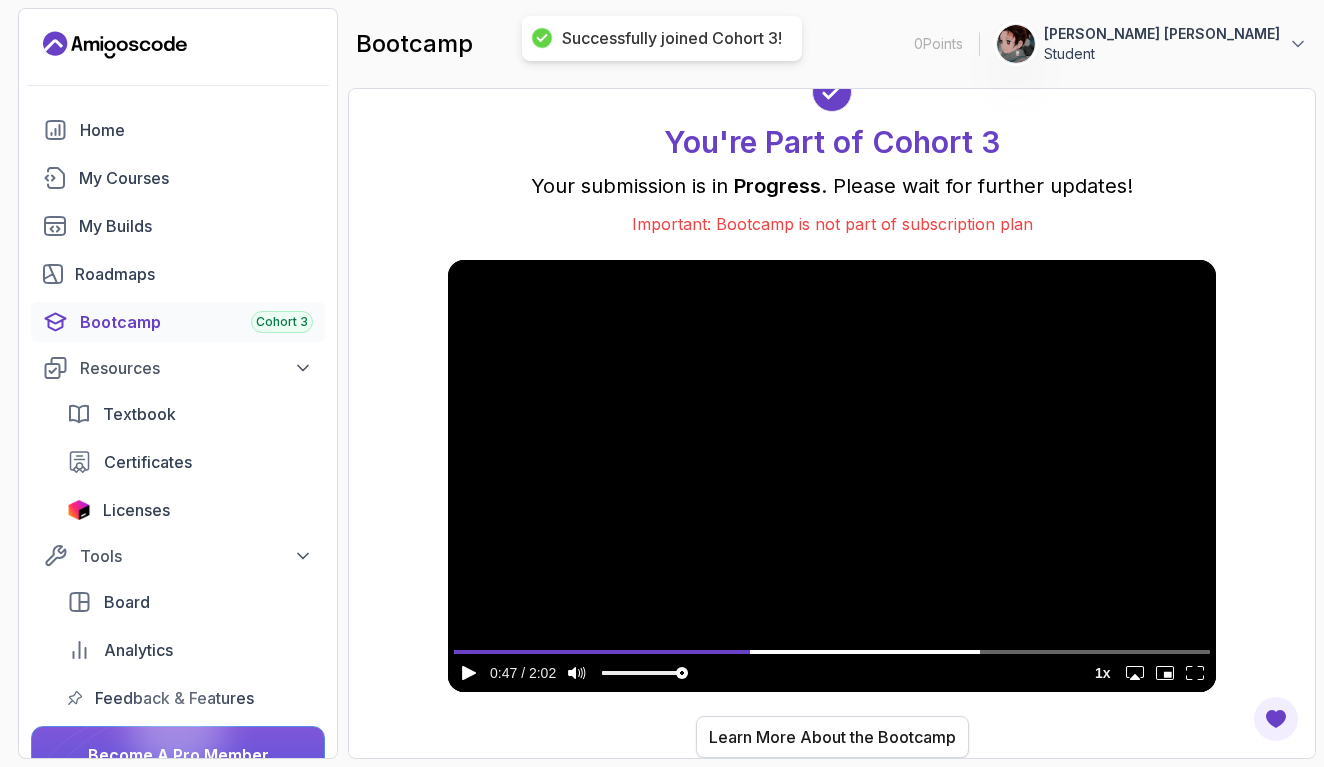 click on "Learn More About the Bootcamp" at bounding box center (832, 737) 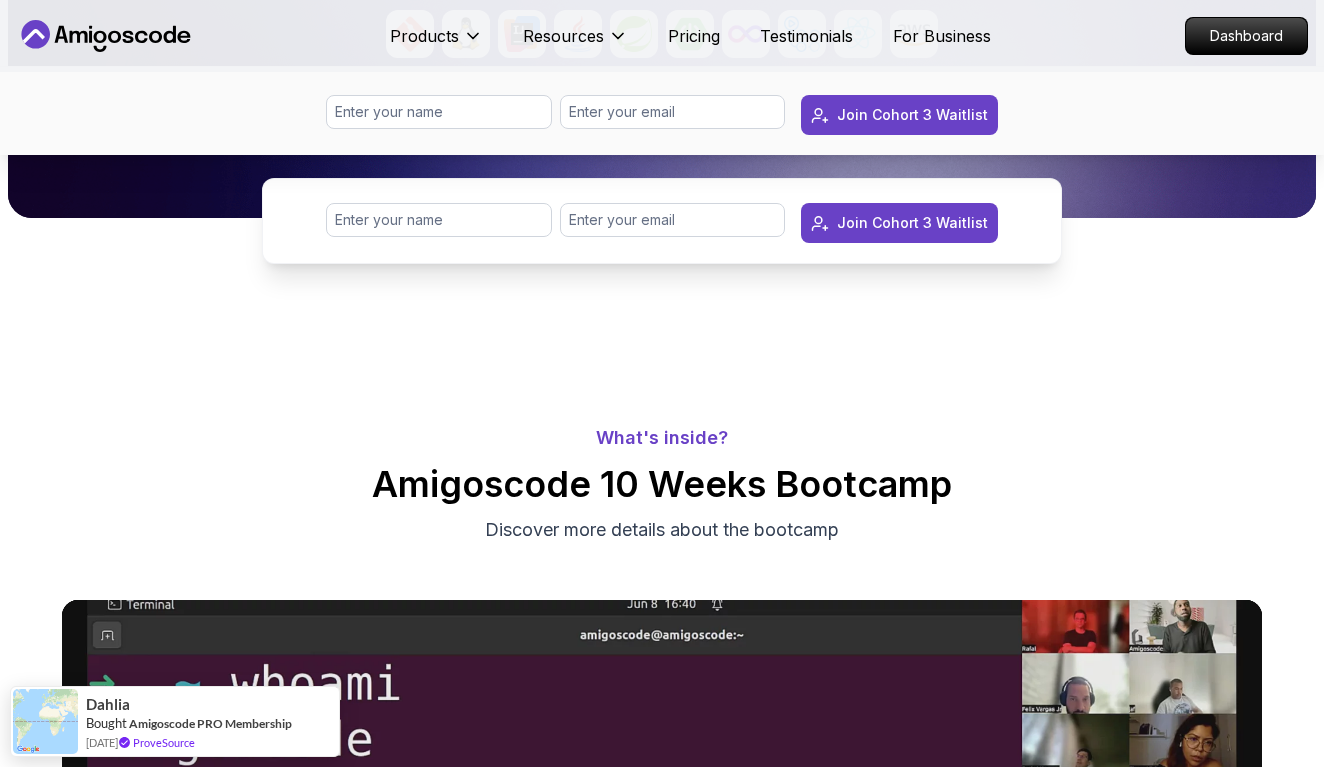 scroll, scrollTop: 367, scrollLeft: 0, axis: vertical 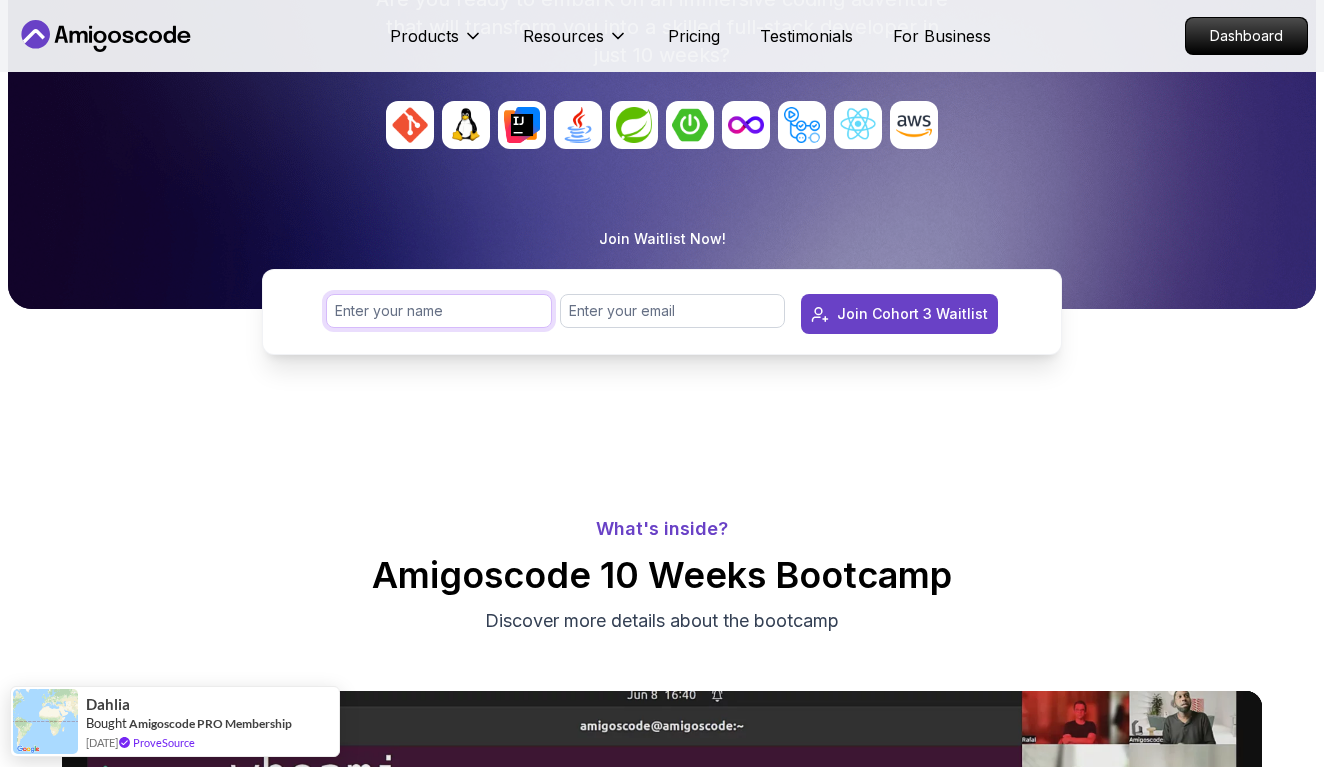 type on "[PERSON_NAME] [PERSON_NAME]" 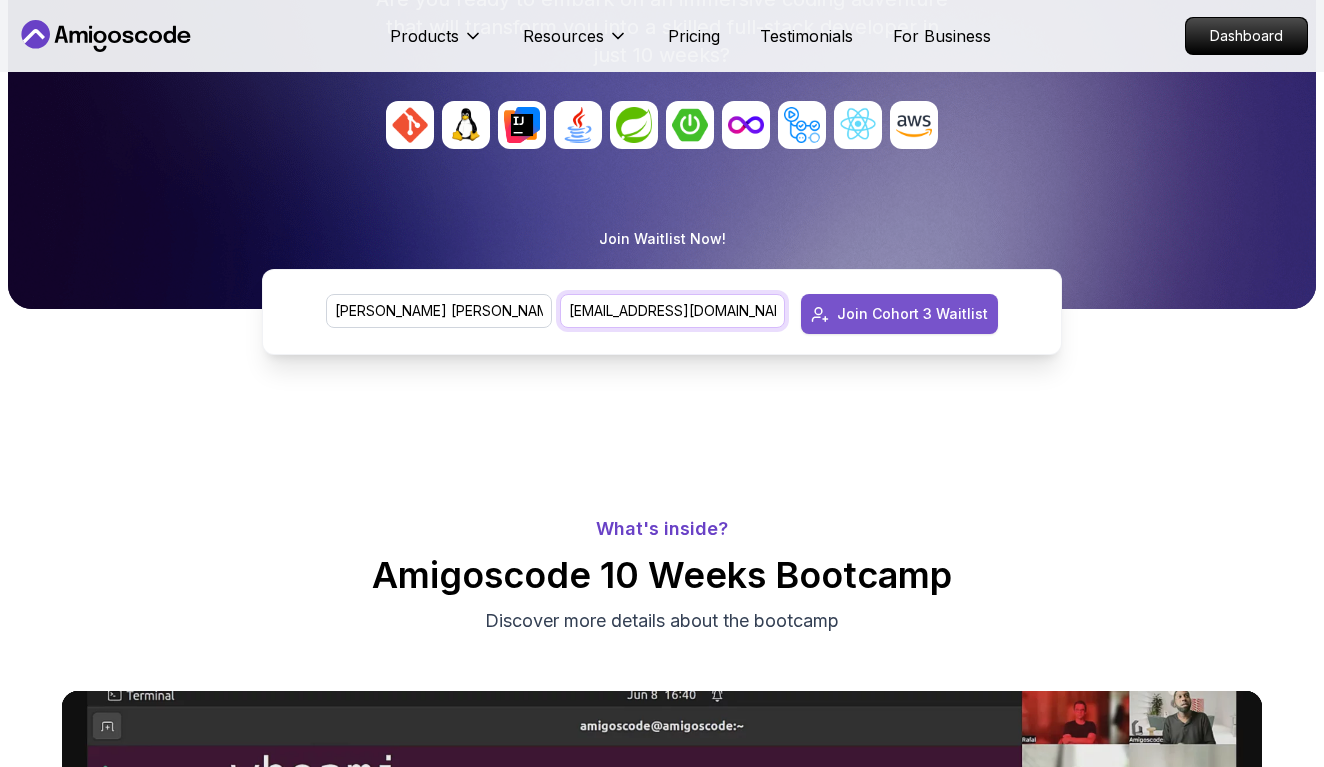 type on "[EMAIL_ADDRESS][DOMAIN_NAME]" 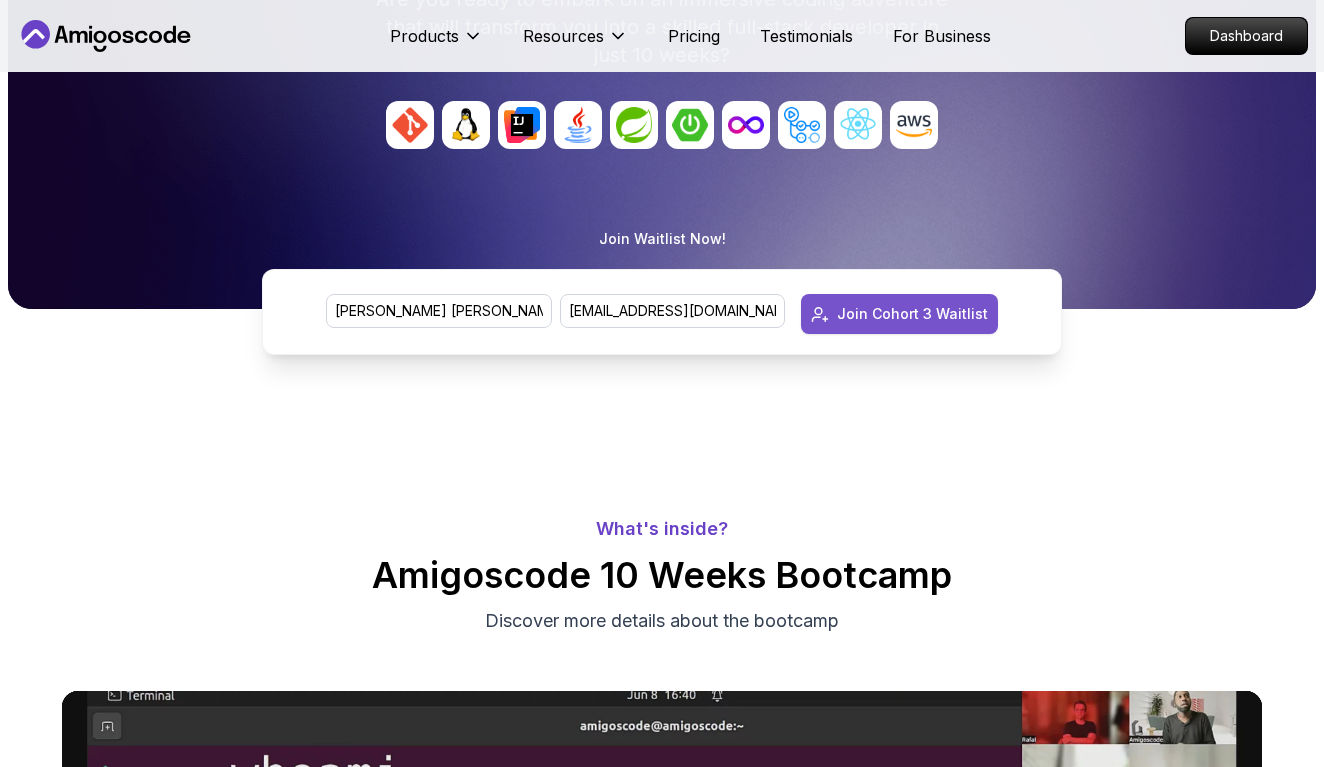 click on "Join Cohort 3 Waitlist" at bounding box center [912, 314] 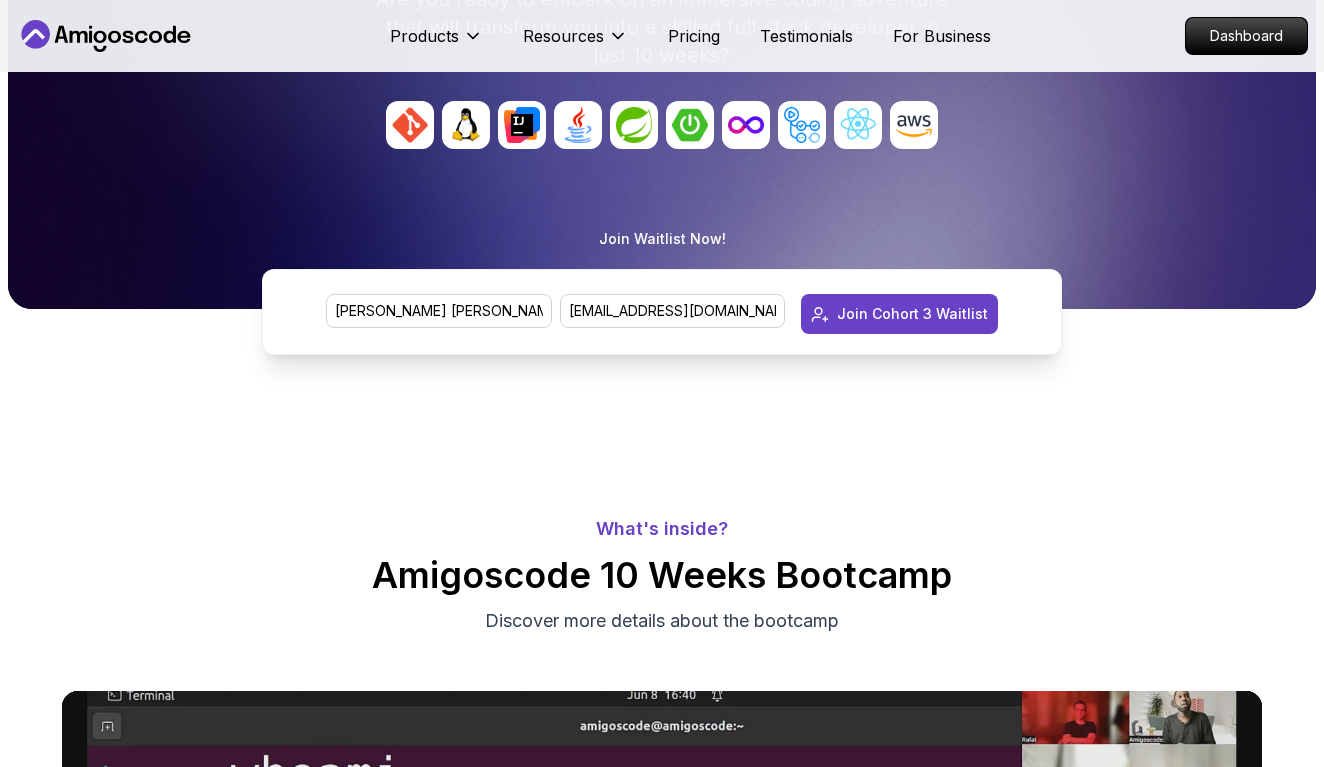 type 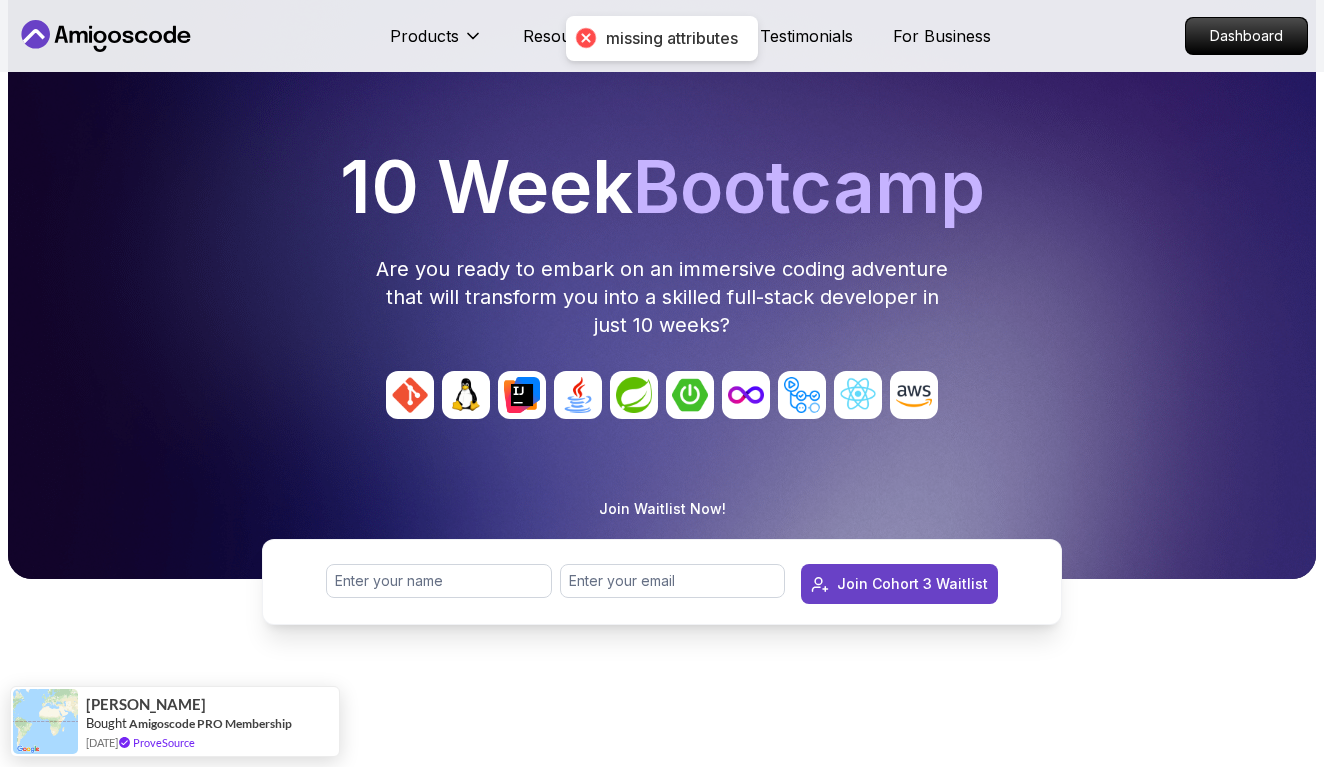 scroll, scrollTop: 77, scrollLeft: 0, axis: vertical 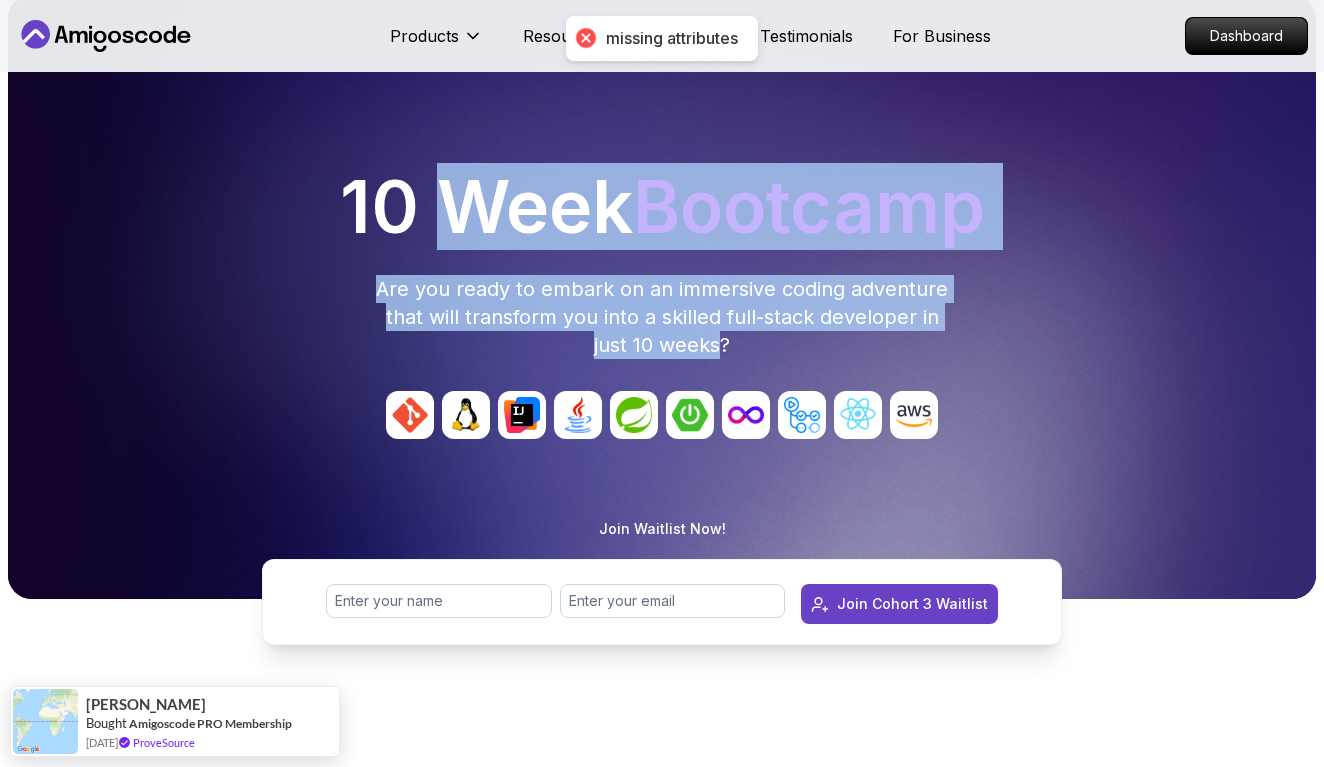 drag, startPoint x: 725, startPoint y: 349, endPoint x: 458, endPoint y: 249, distance: 285.11224 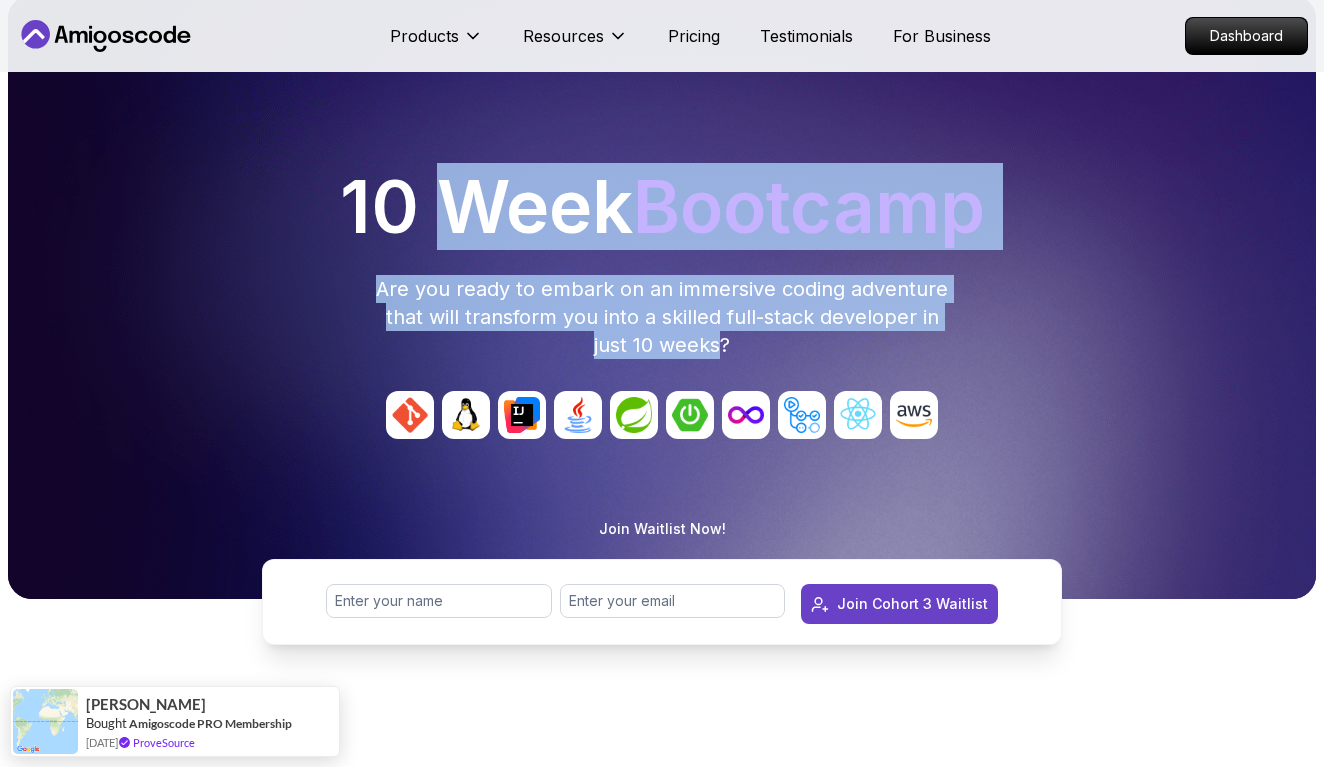 click on "10 Week  Bootcamp" at bounding box center [662, 207] 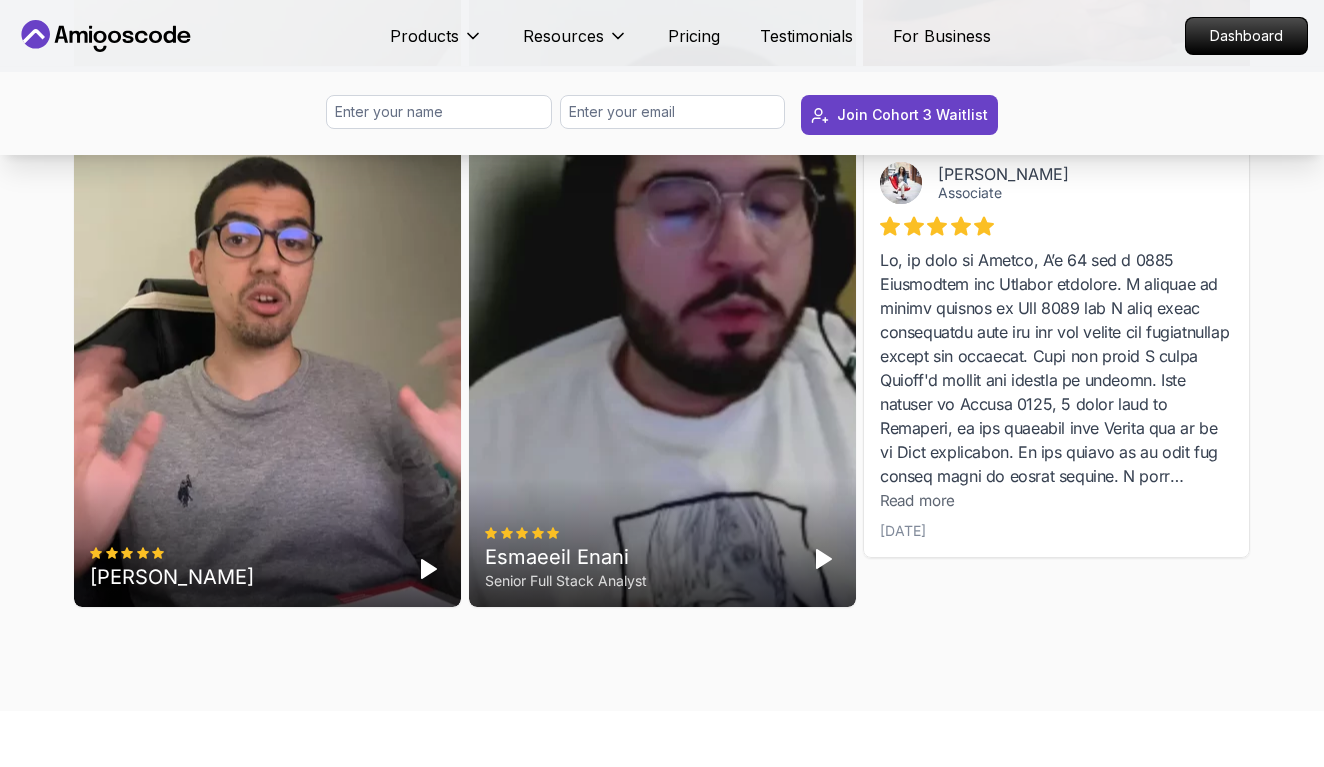 scroll, scrollTop: 6541, scrollLeft: 0, axis: vertical 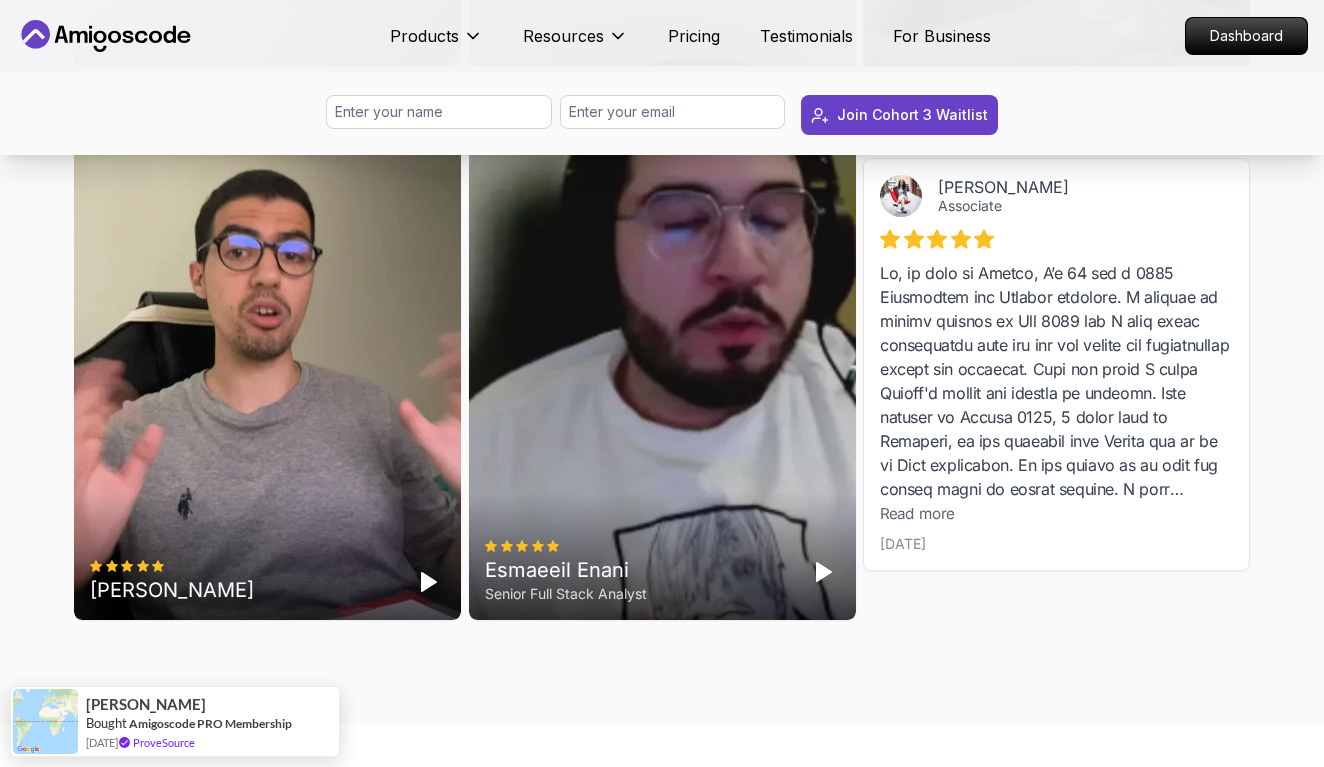 drag, startPoint x: 931, startPoint y: 294, endPoint x: 956, endPoint y: 392, distance: 101.13852 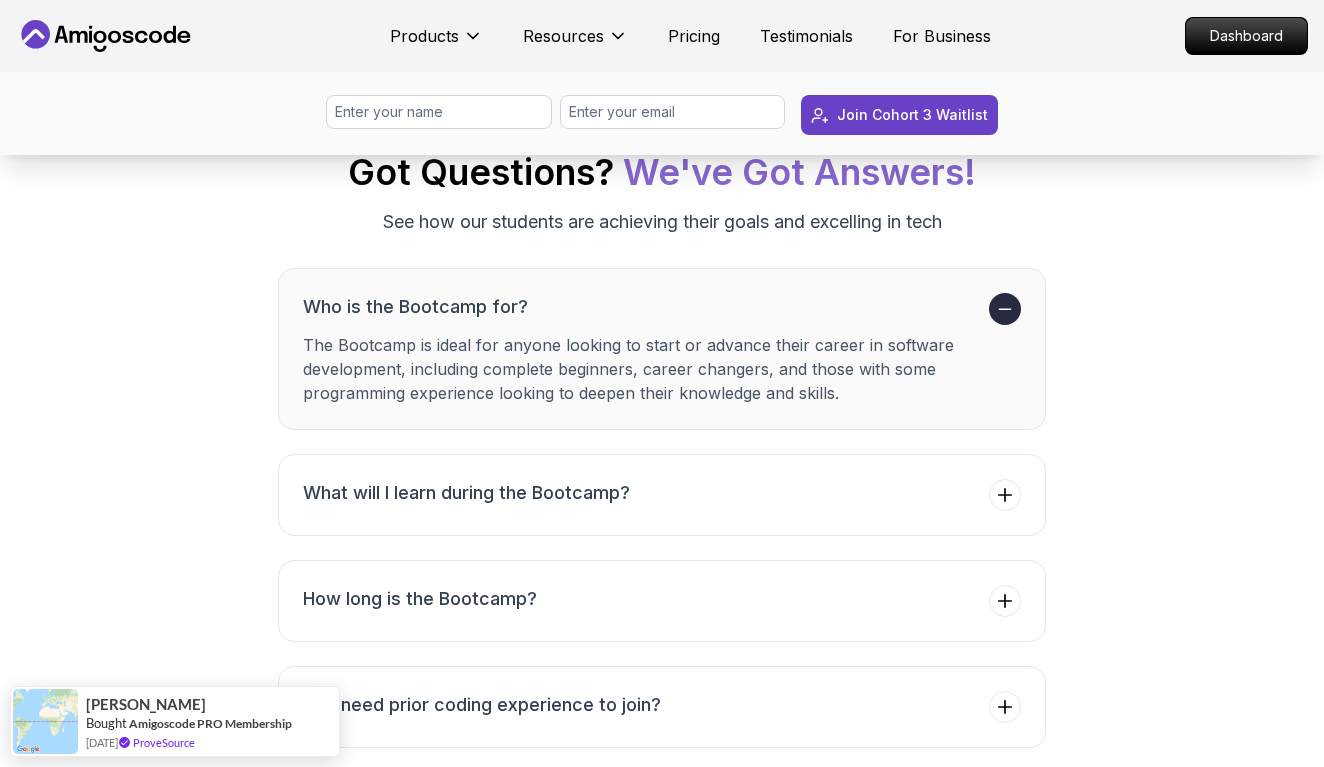 scroll, scrollTop: 7521, scrollLeft: 0, axis: vertical 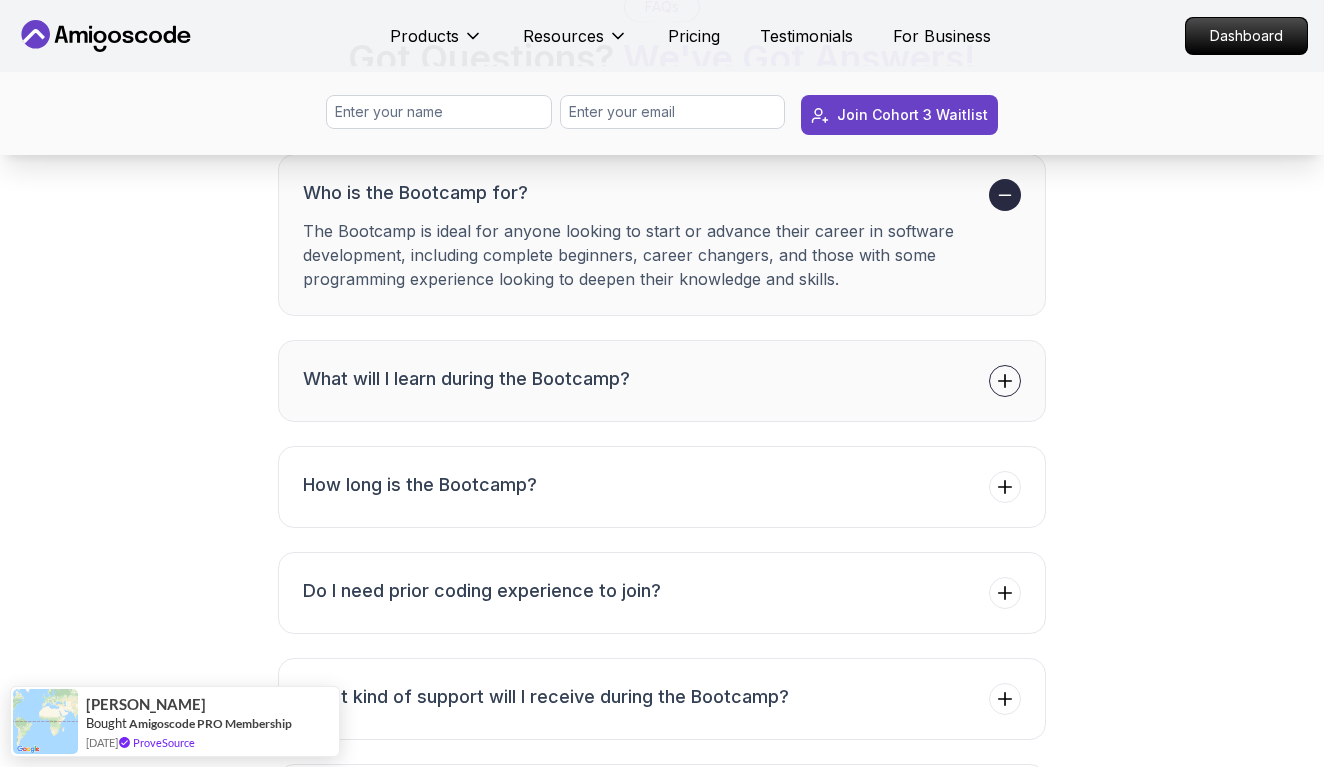 click 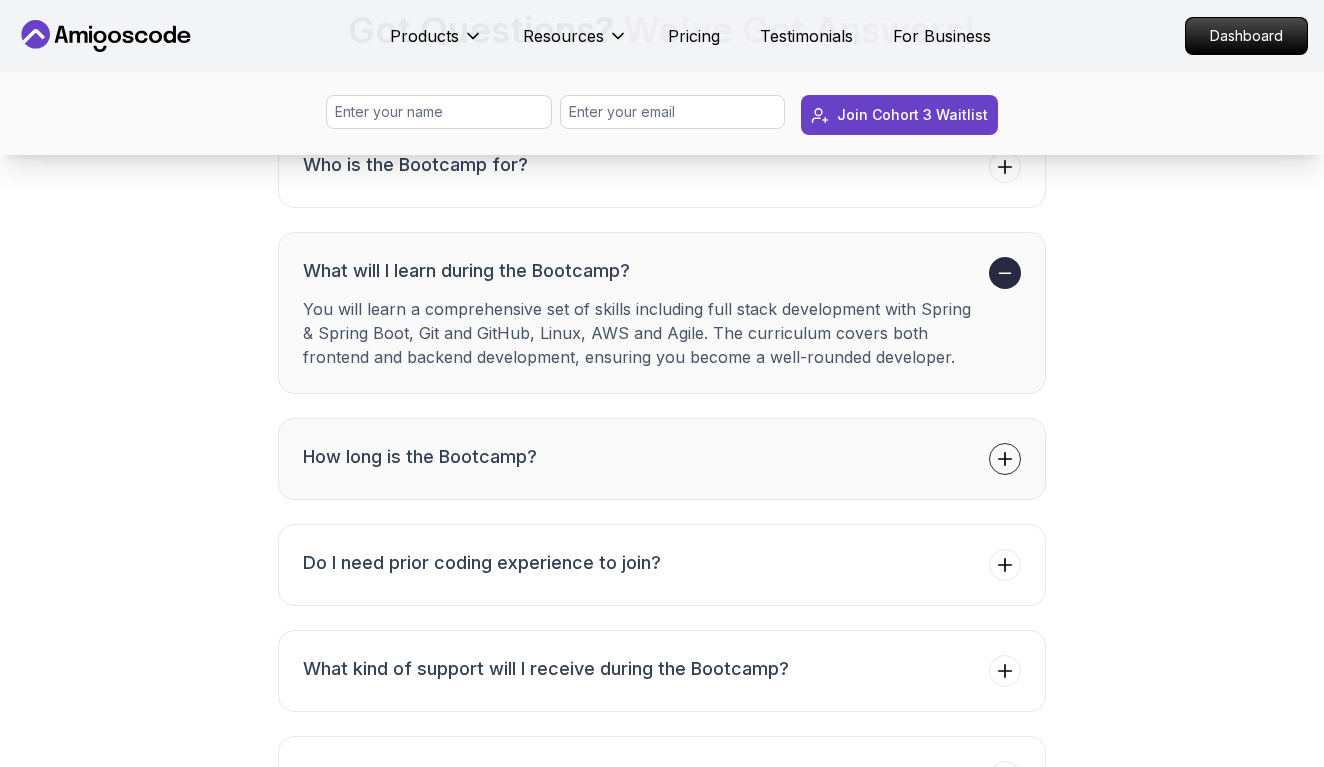 scroll, scrollTop: 7551, scrollLeft: 0, axis: vertical 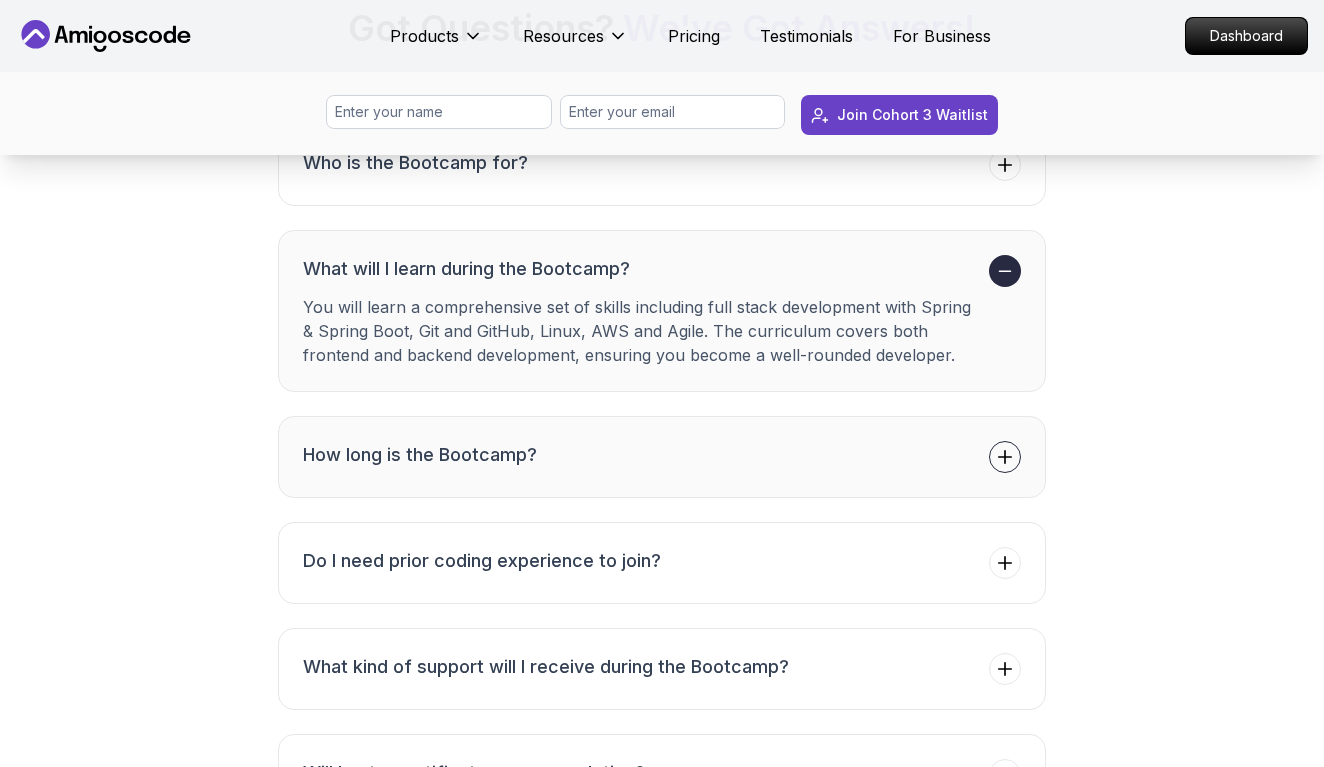click on "How long is the Bootcamp?" at bounding box center (662, 457) 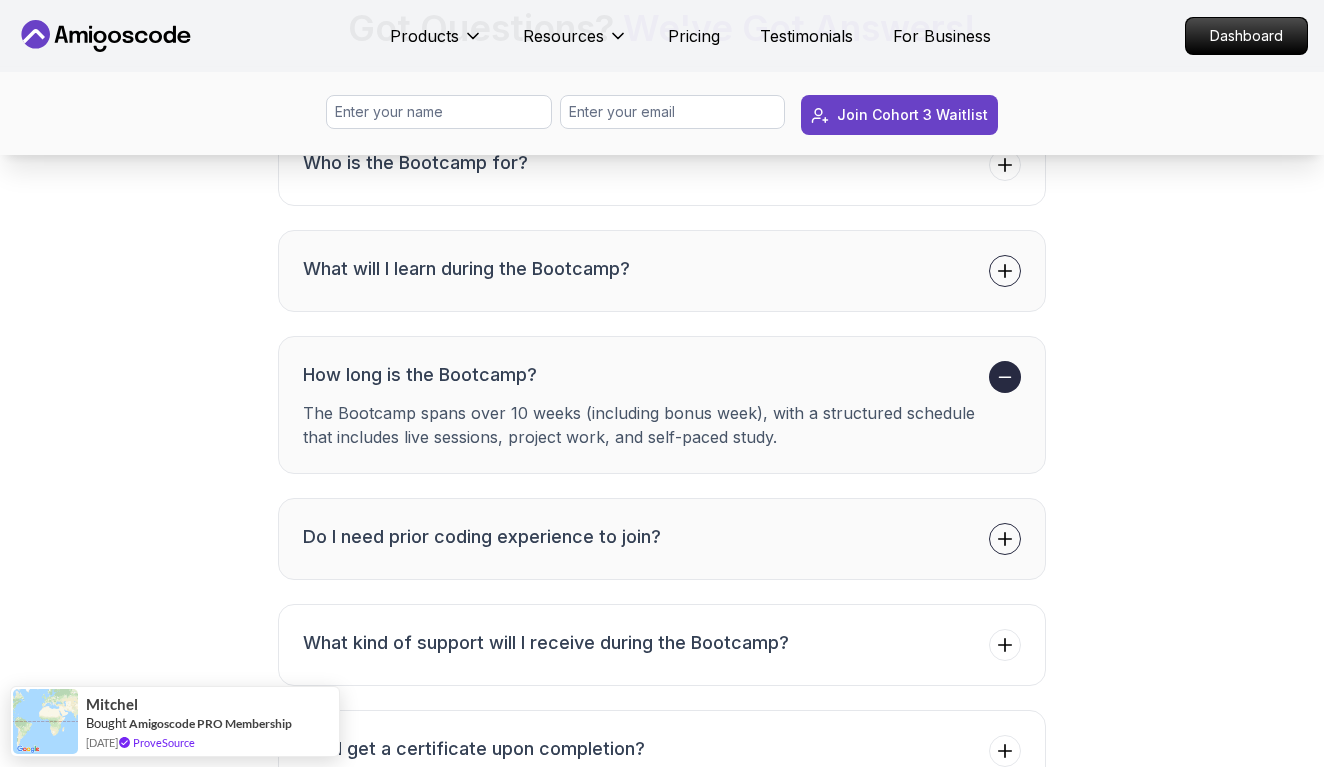 click on "Do I need prior coding experience to join?" at bounding box center (662, 539) 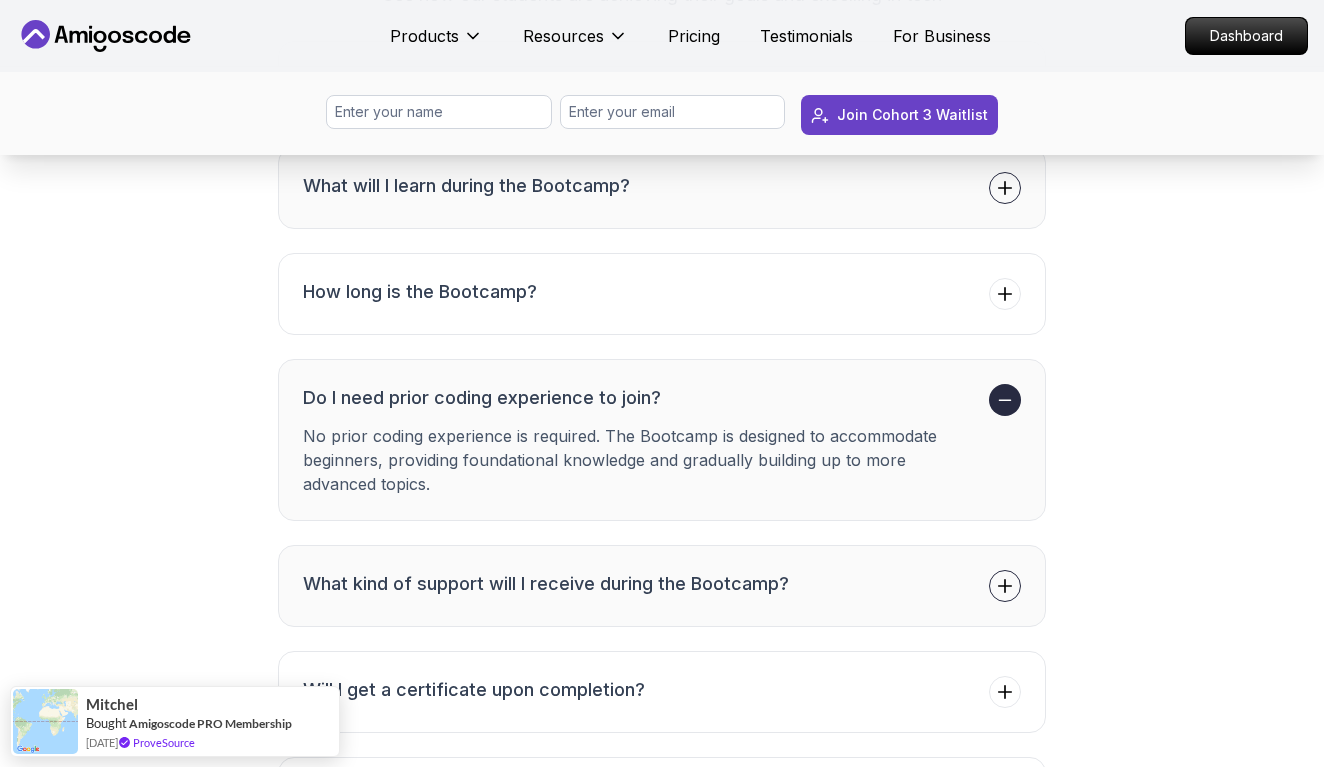 click on "What kind of support will I receive during the Bootcamp?" at bounding box center (662, 586) 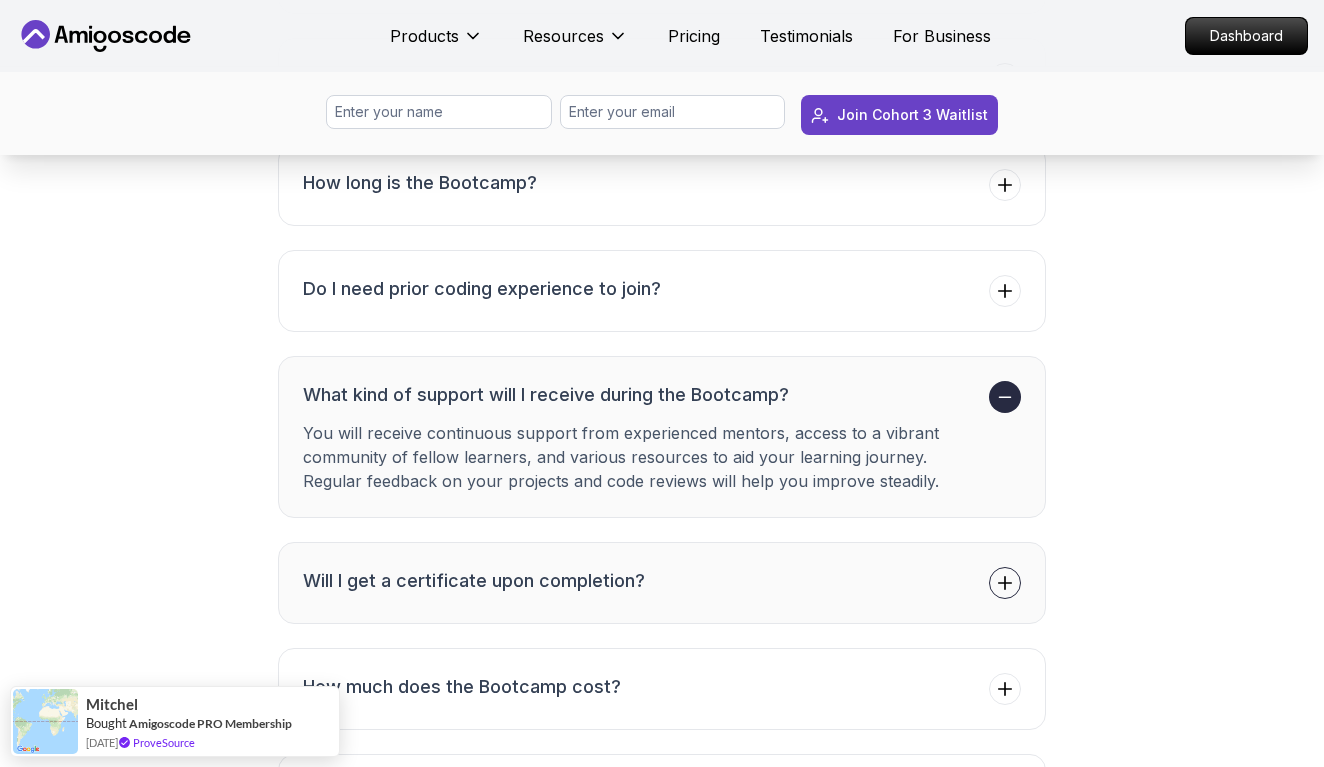 click on "Will I get a certificate upon completion?" at bounding box center (662, 583) 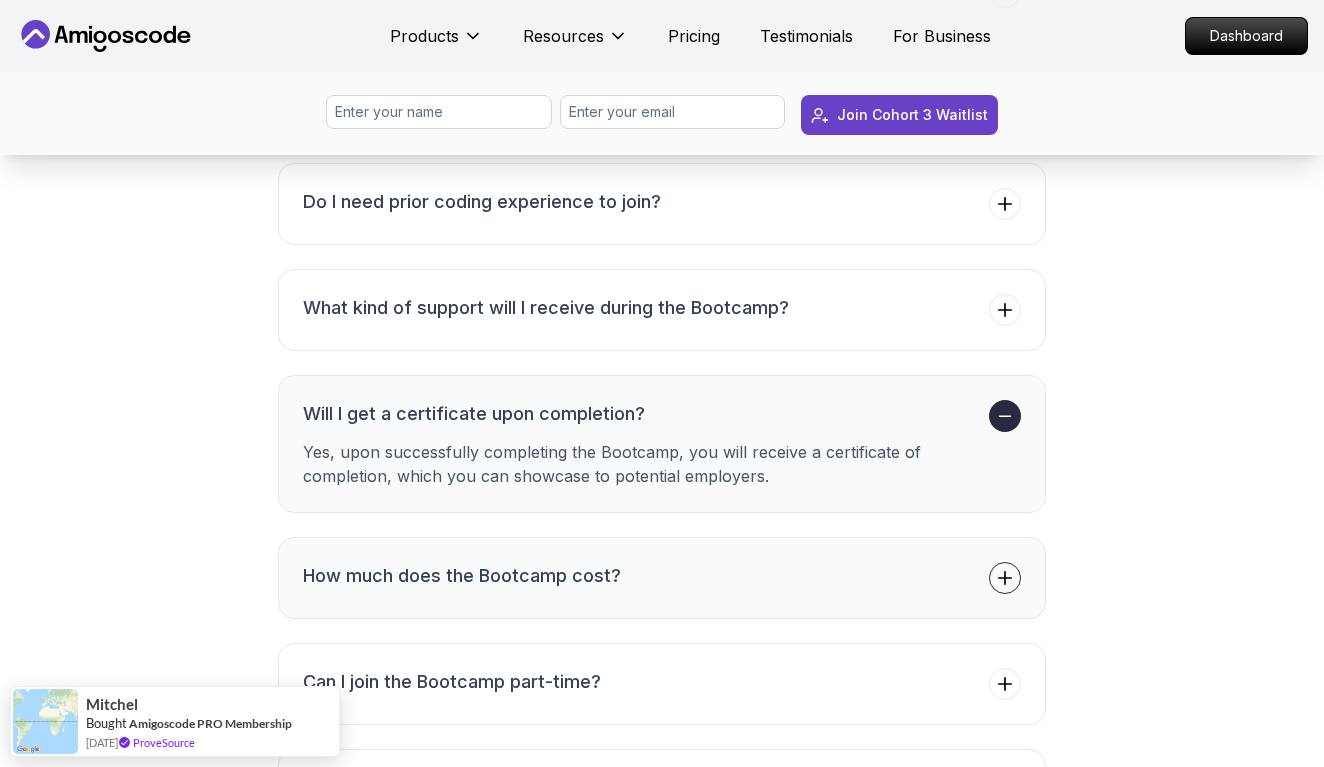 click on "How much does the Bootcamp cost?" at bounding box center (662, 578) 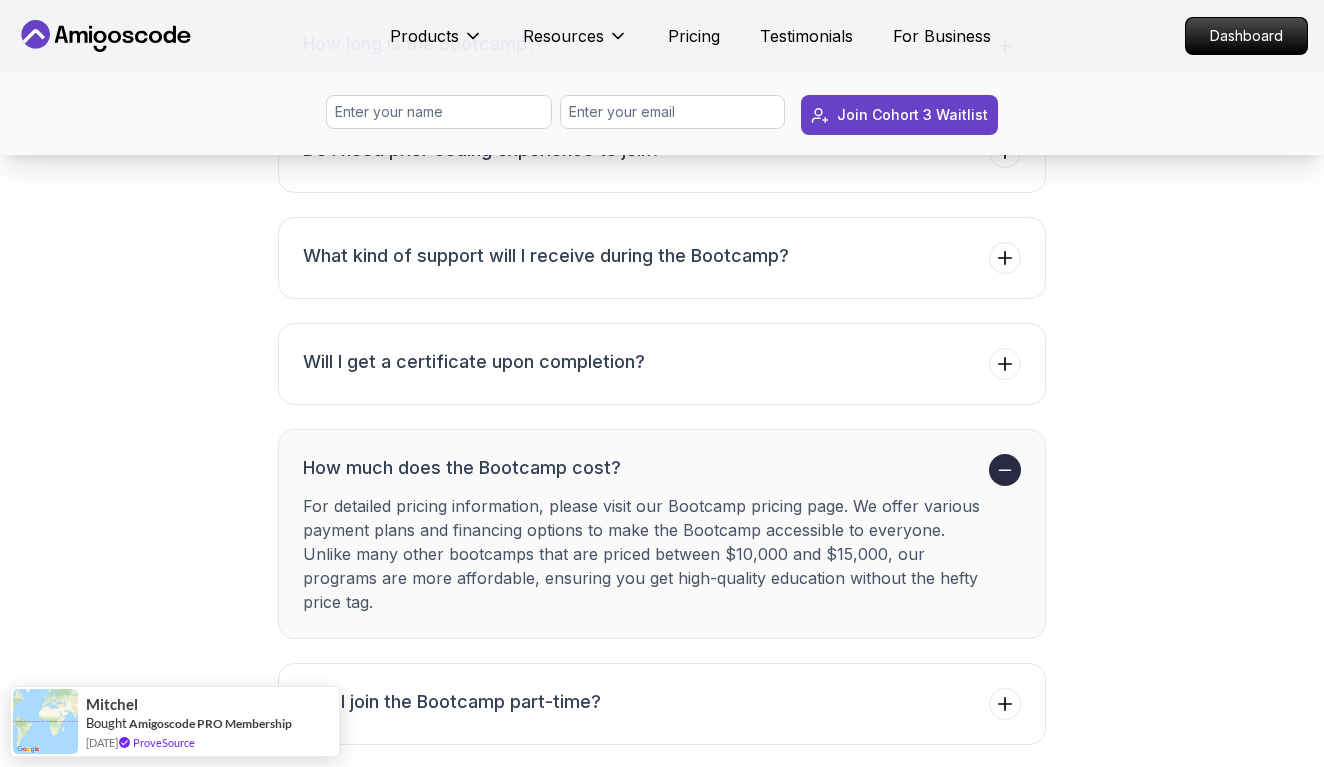 scroll, scrollTop: 7898, scrollLeft: 0, axis: vertical 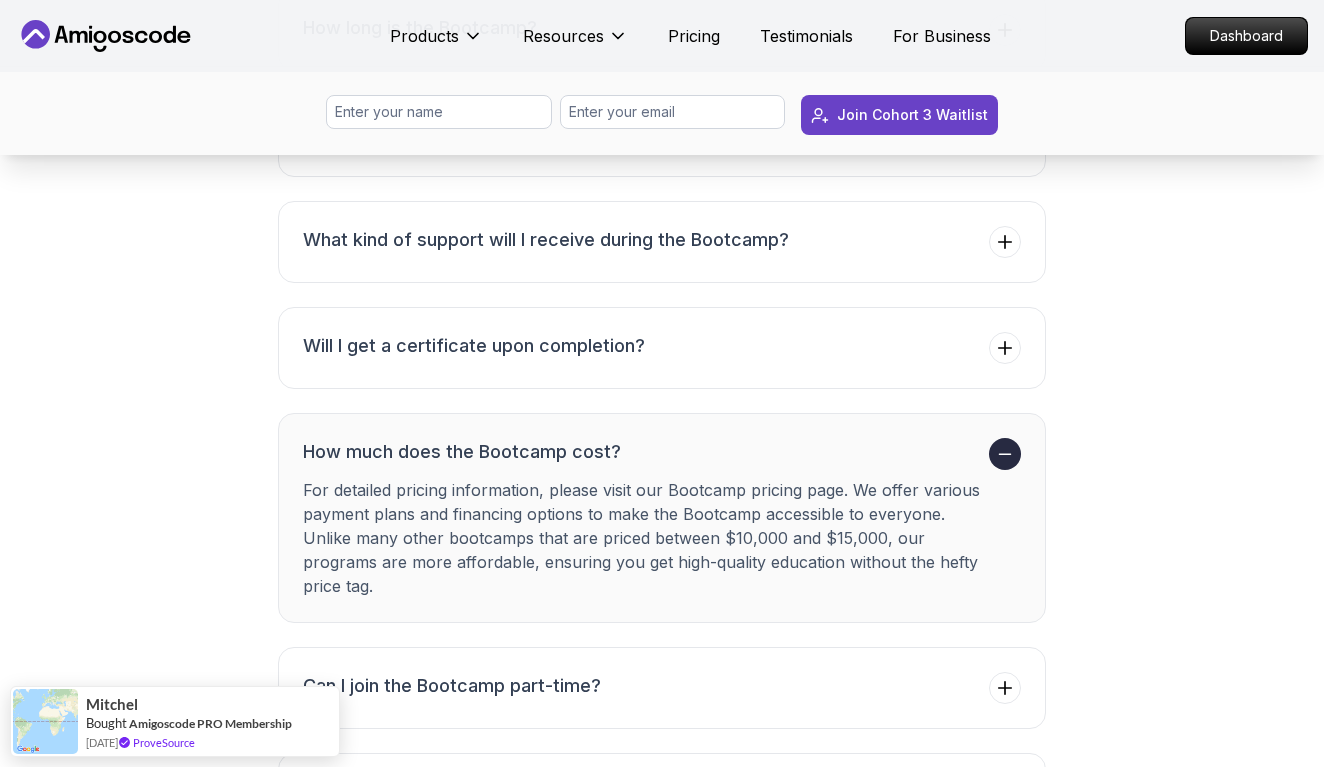 drag, startPoint x: 610, startPoint y: 478, endPoint x: 648, endPoint y: 603, distance: 130.64838 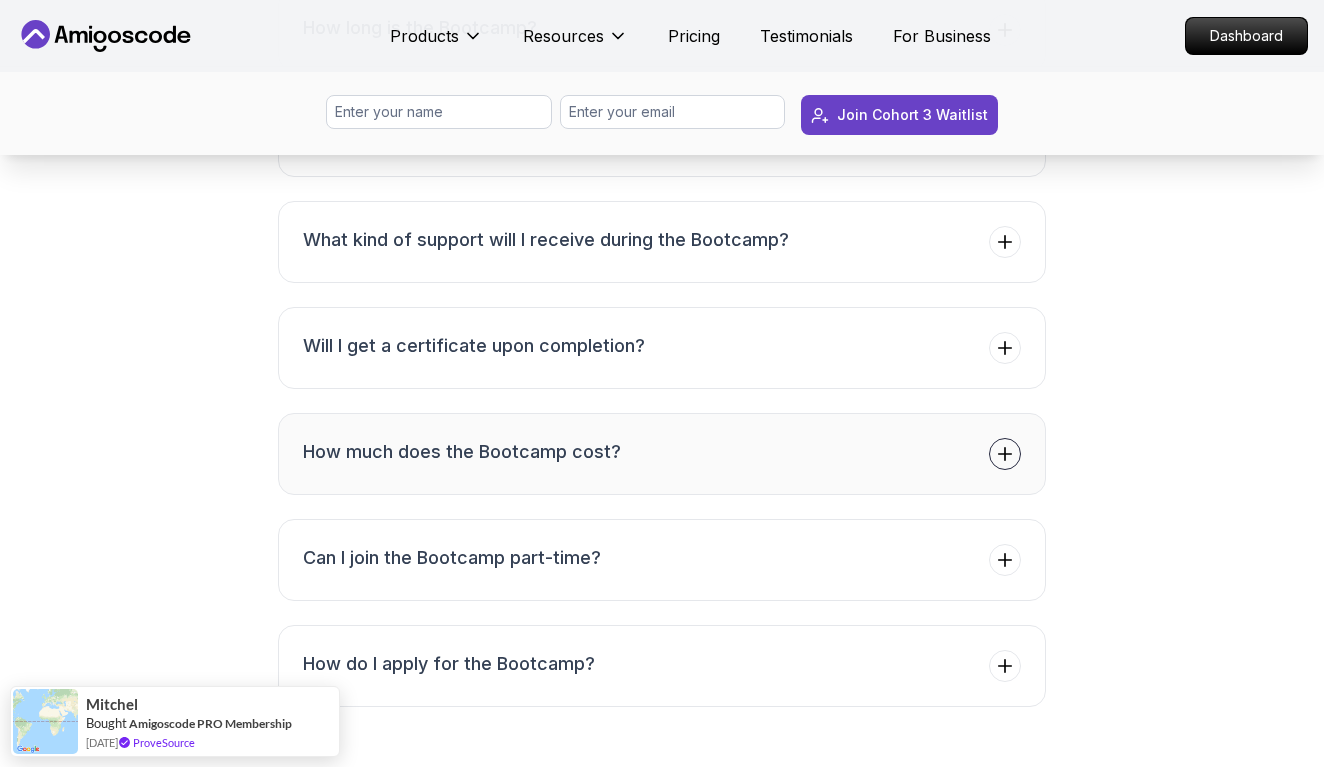 click on "How much does the Bootcamp cost?" at bounding box center (662, 454) 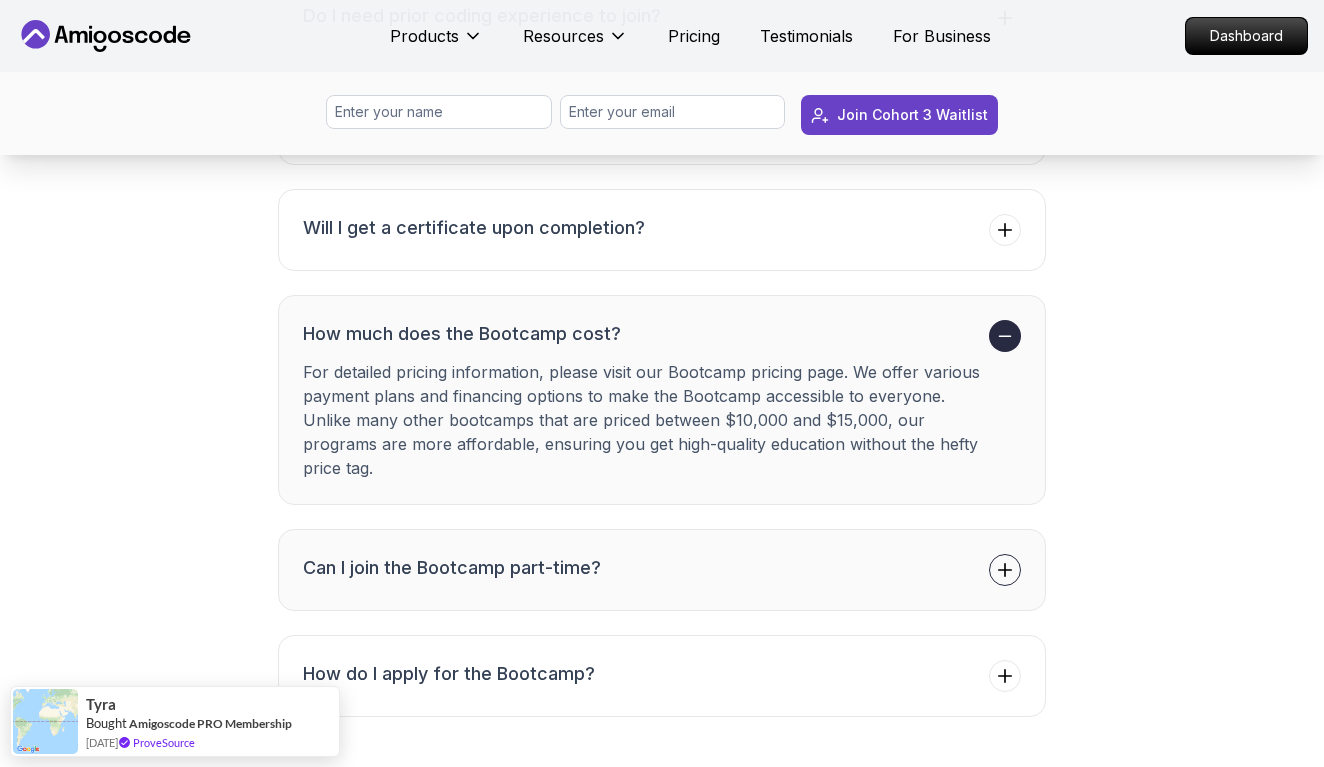 scroll, scrollTop: 8016, scrollLeft: 0, axis: vertical 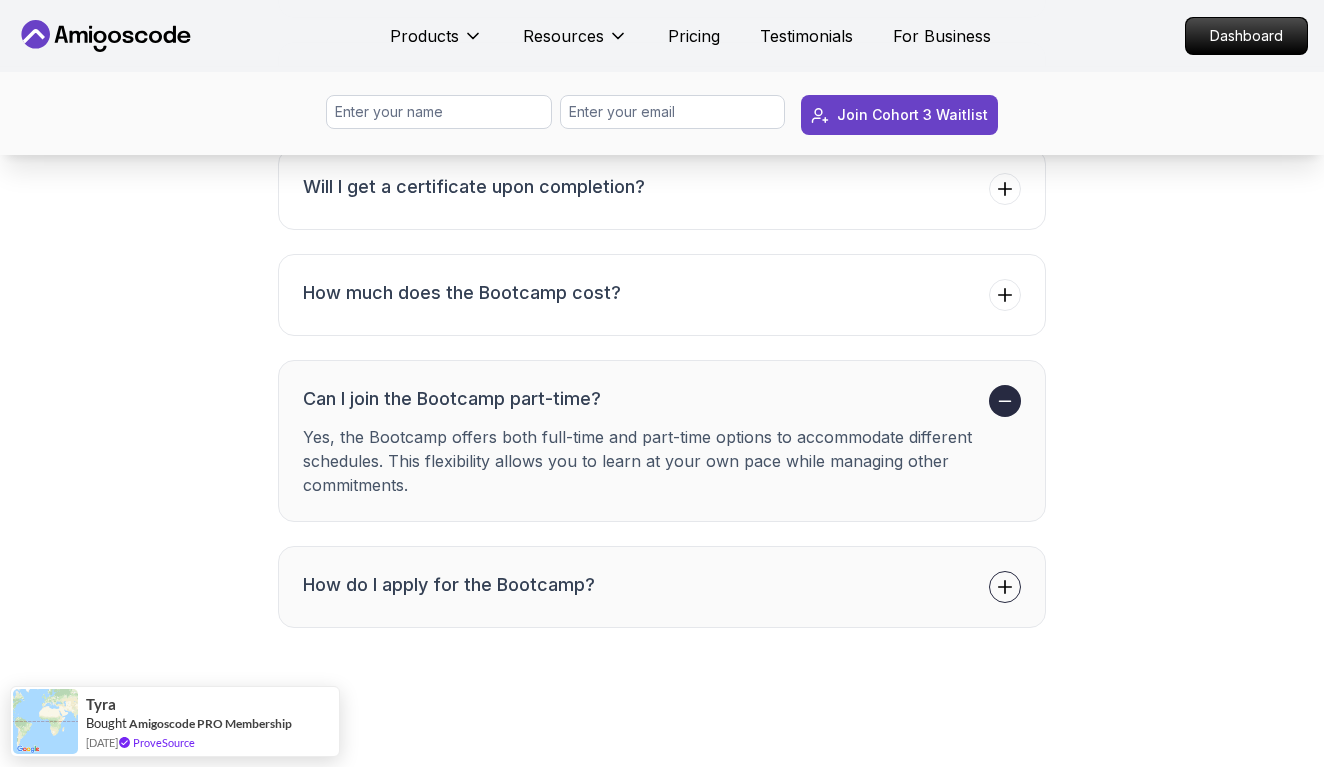 click on "How do I apply for the Bootcamp?" at bounding box center [662, 587] 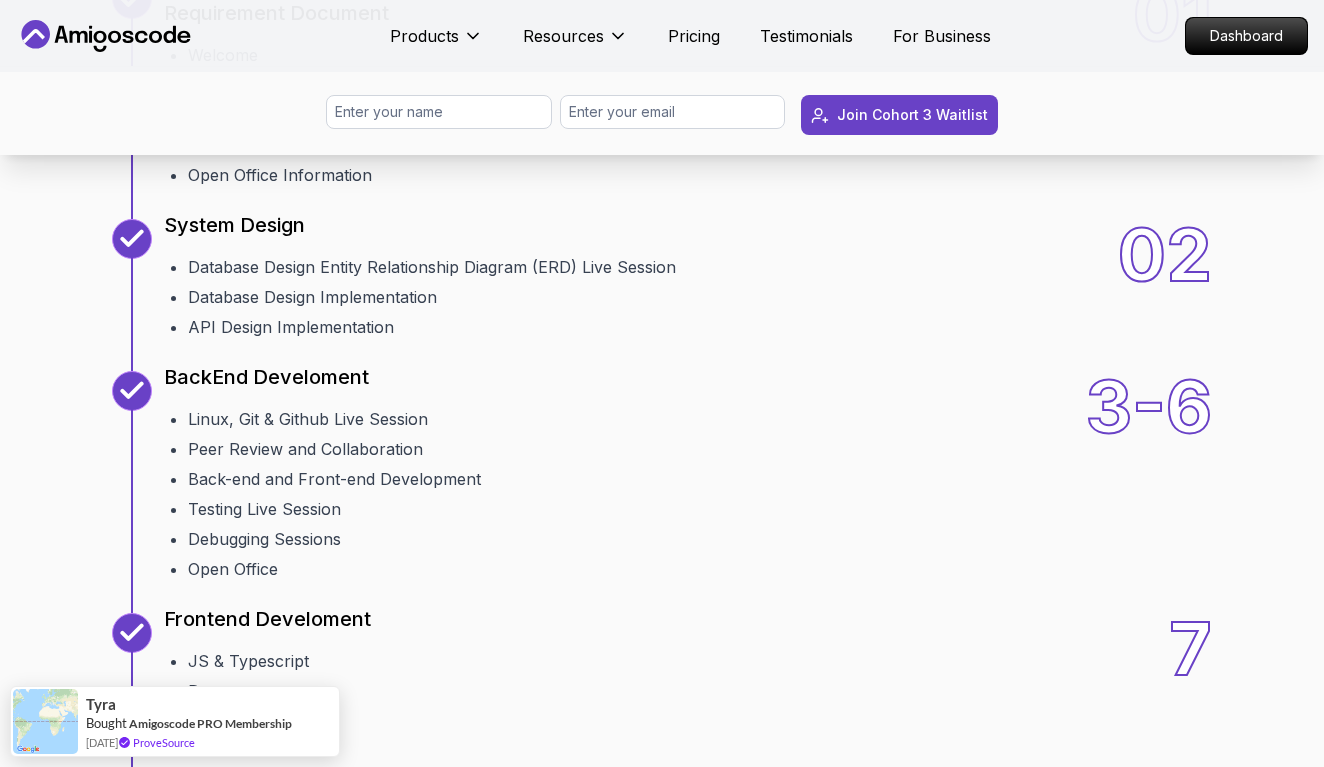 scroll, scrollTop: 2056, scrollLeft: 0, axis: vertical 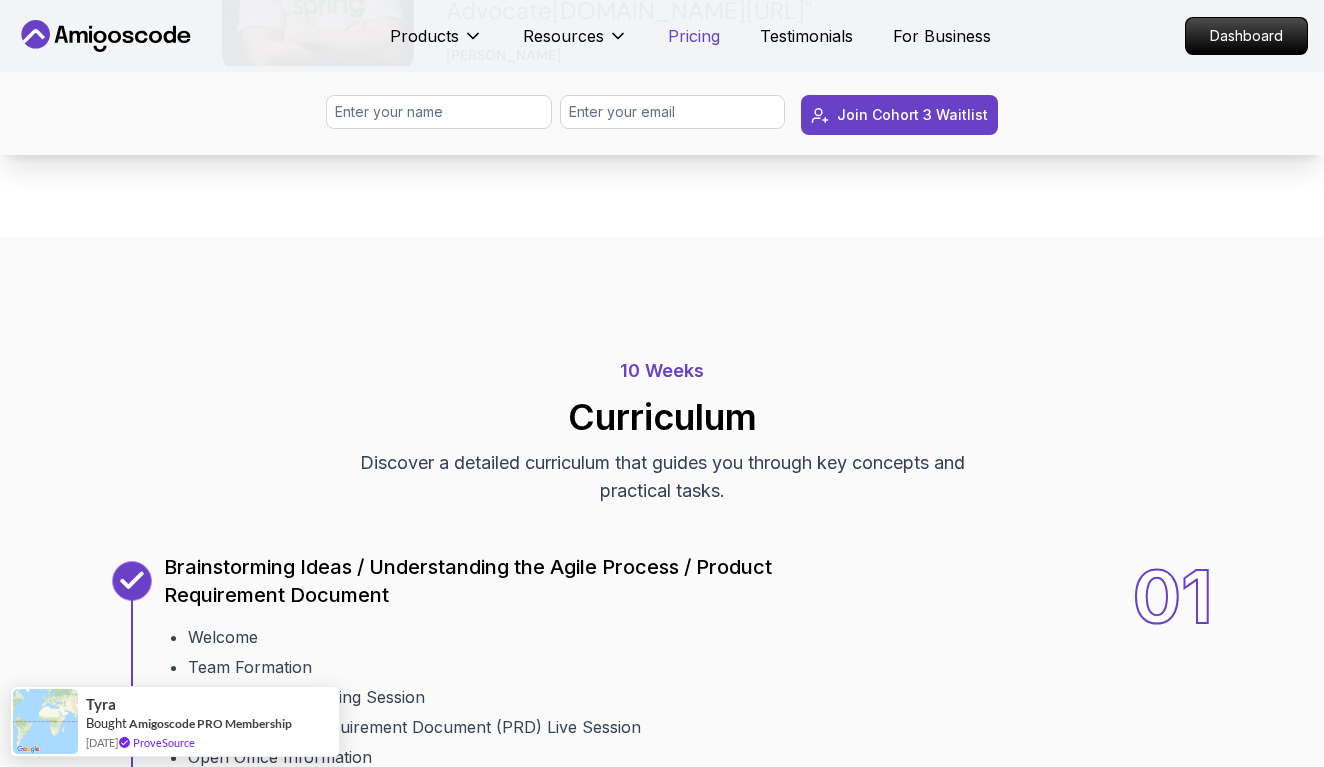 click on "Pricing" at bounding box center [694, 36] 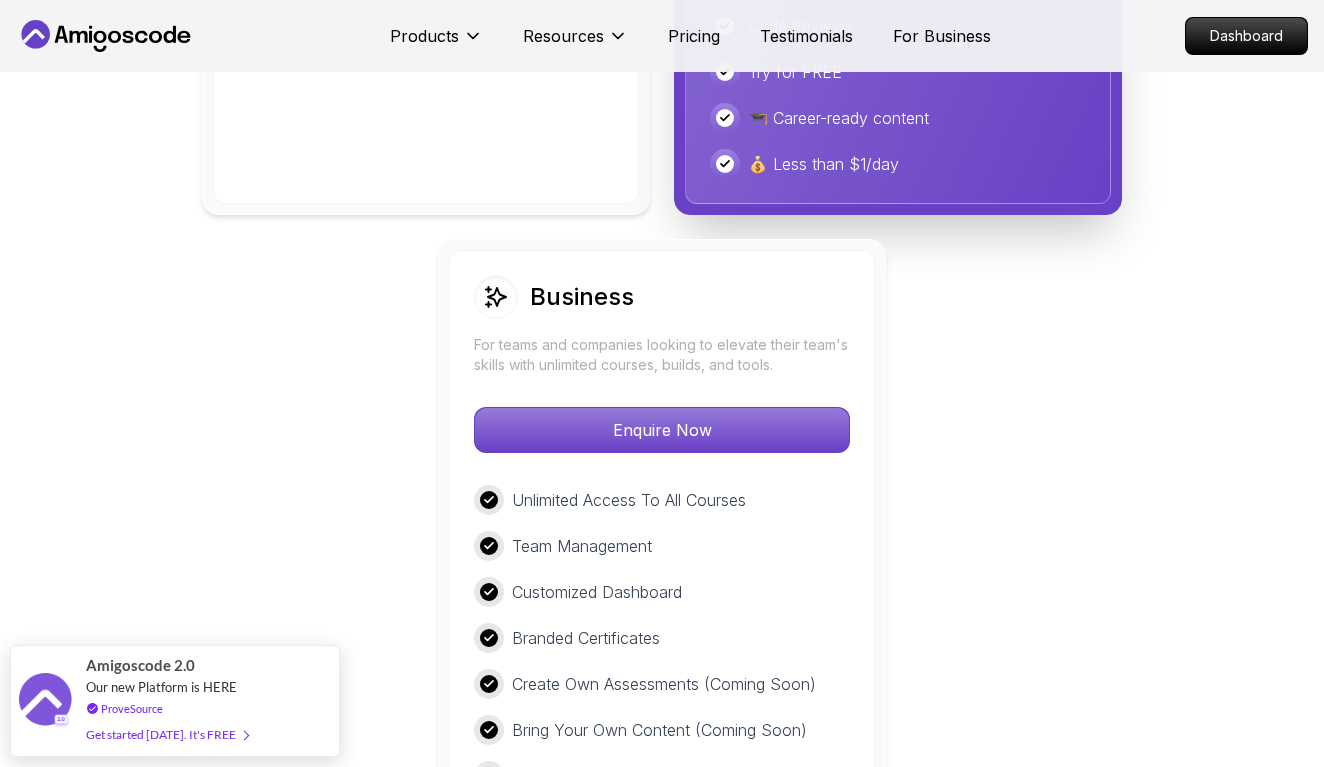scroll, scrollTop: 5491, scrollLeft: 0, axis: vertical 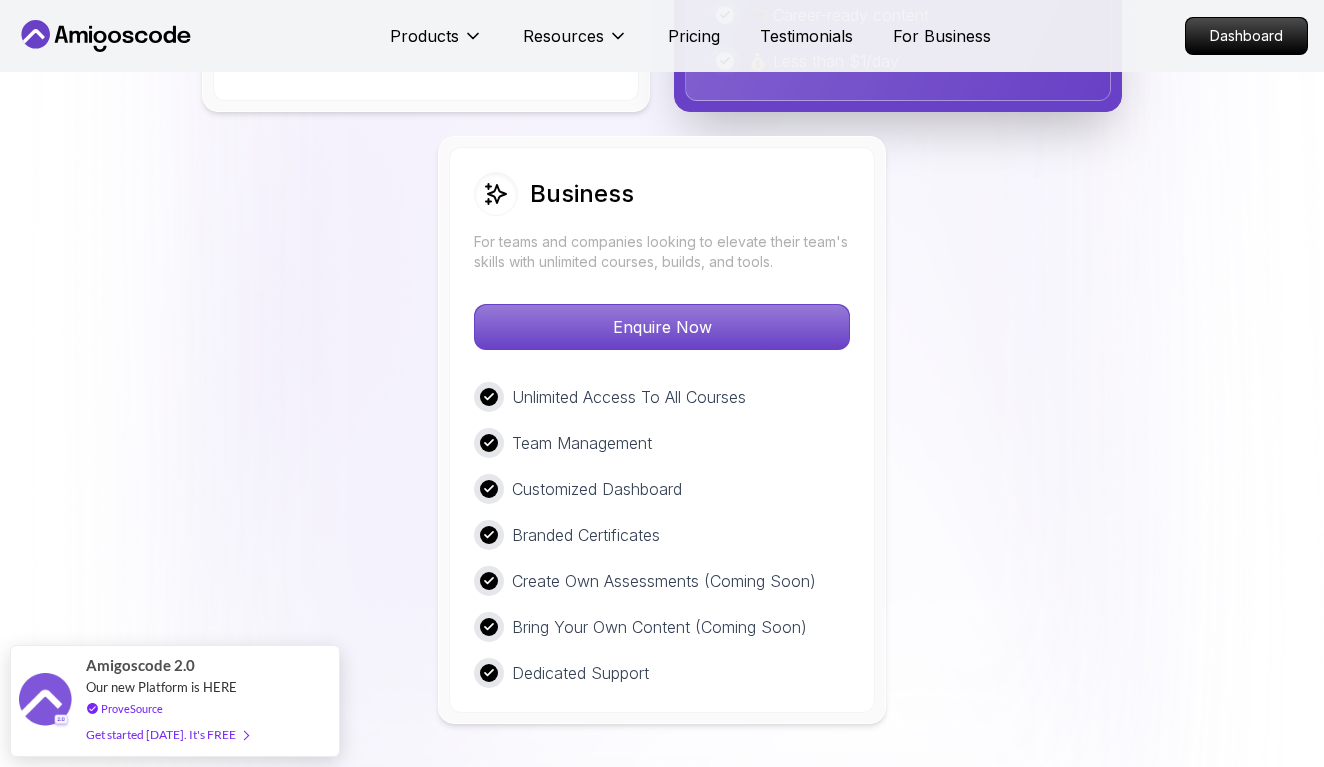 click on "Customized Dashboard" at bounding box center [597, 489] 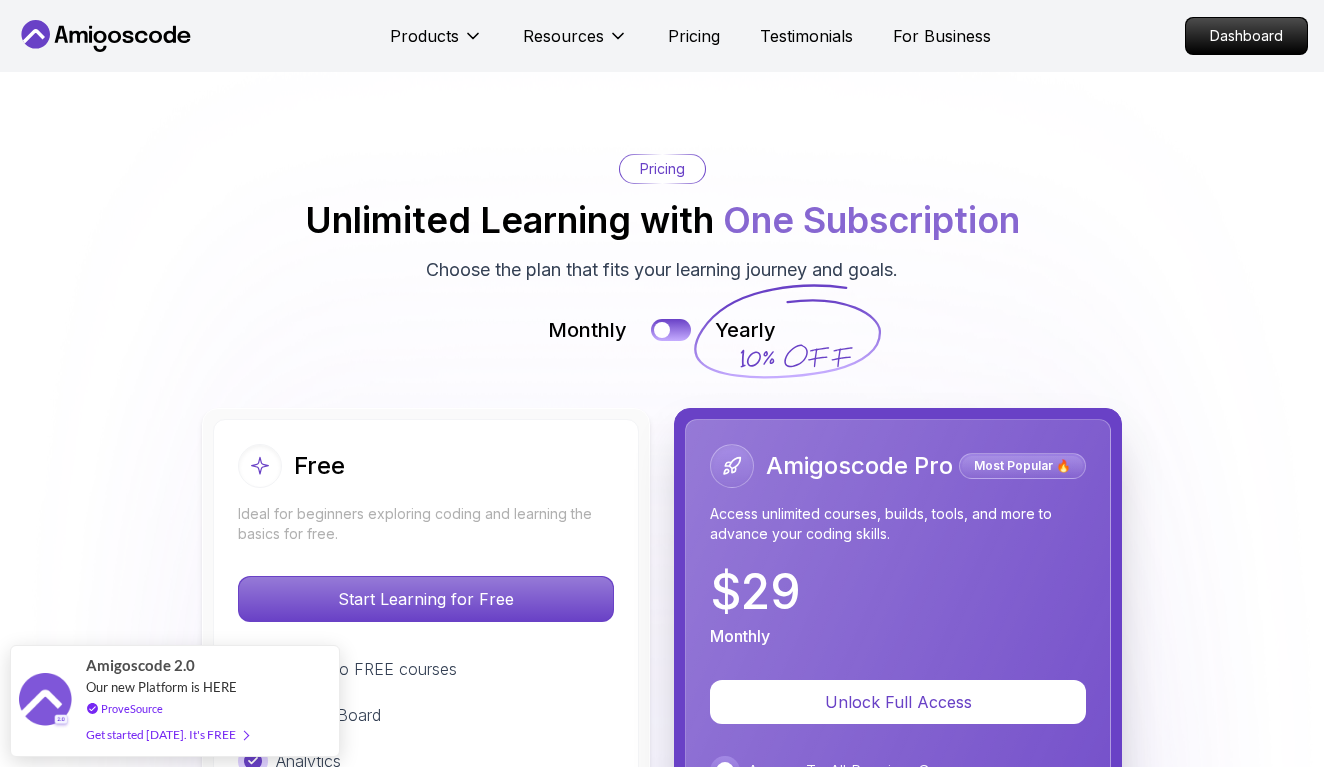 scroll, scrollTop: 3216, scrollLeft: 0, axis: vertical 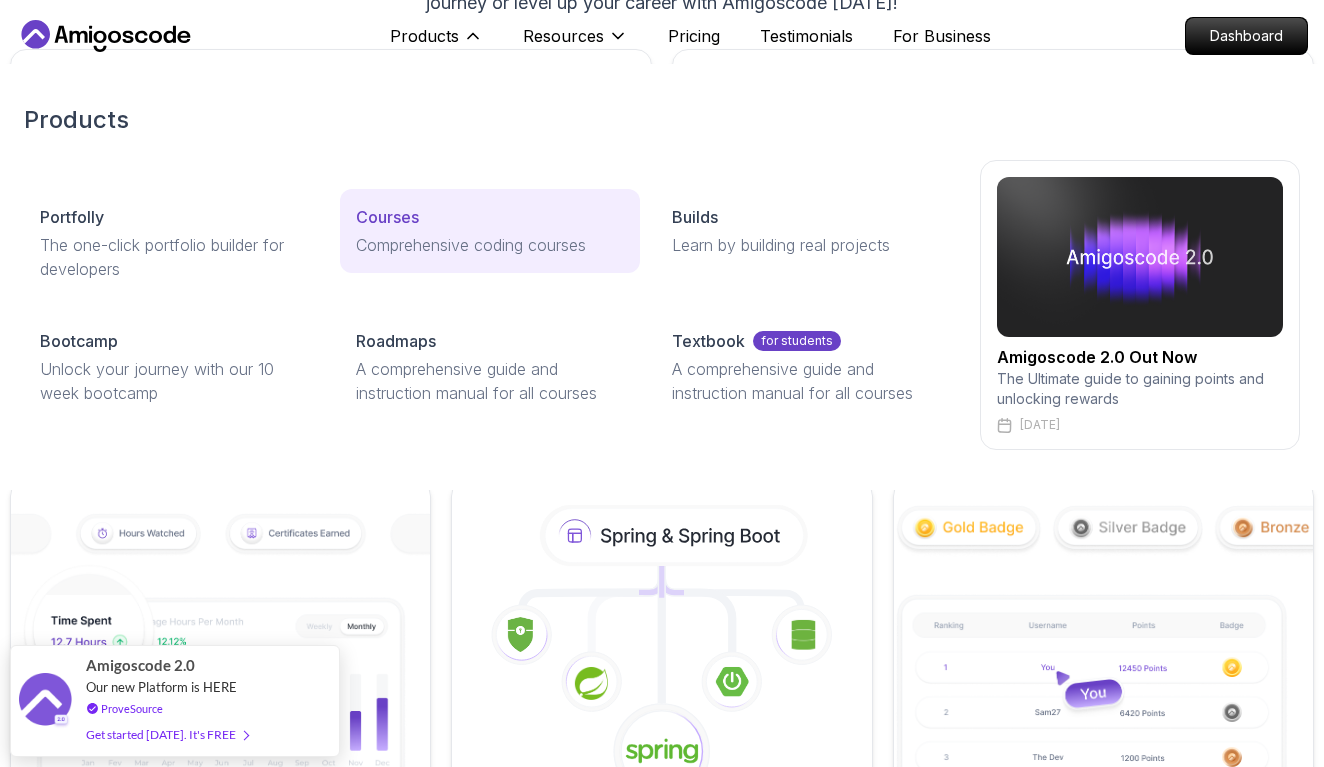 click on "Comprehensive coding courses" at bounding box center [490, 245] 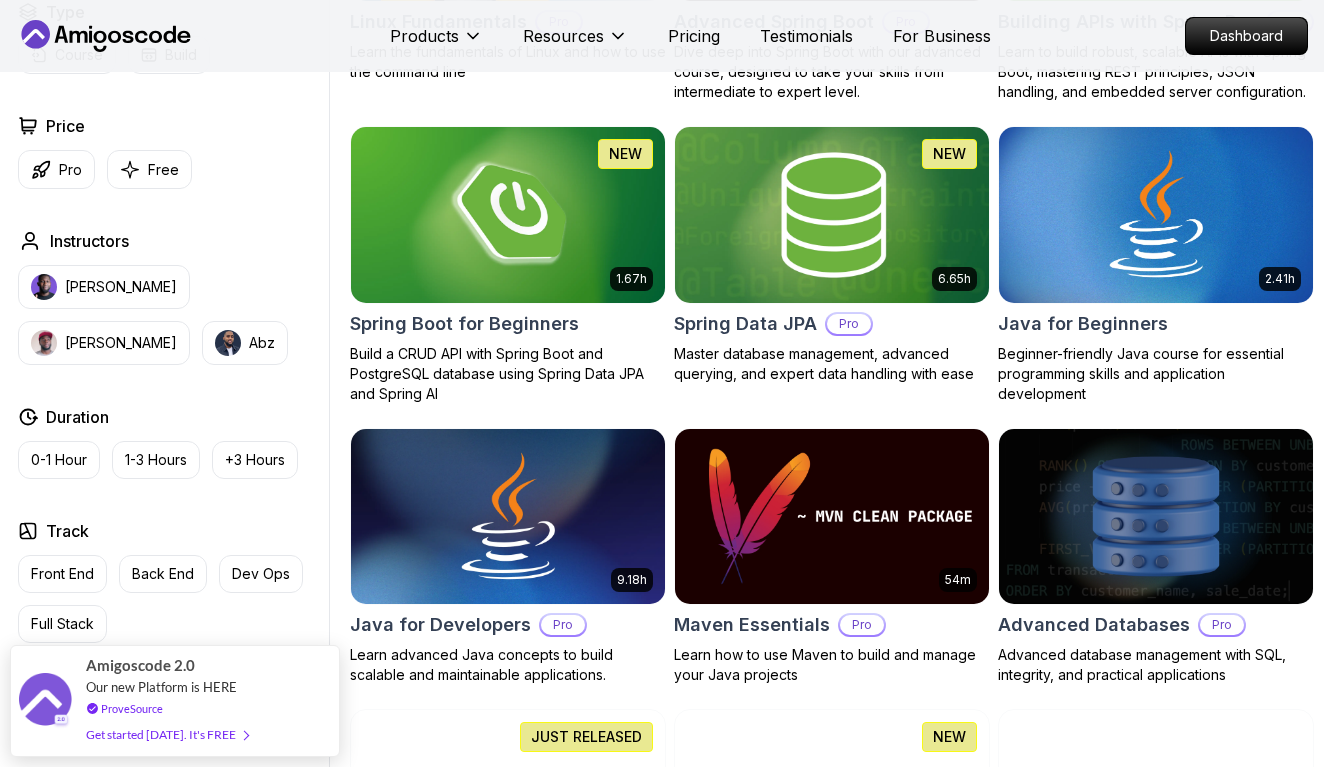 scroll, scrollTop: 849, scrollLeft: 0, axis: vertical 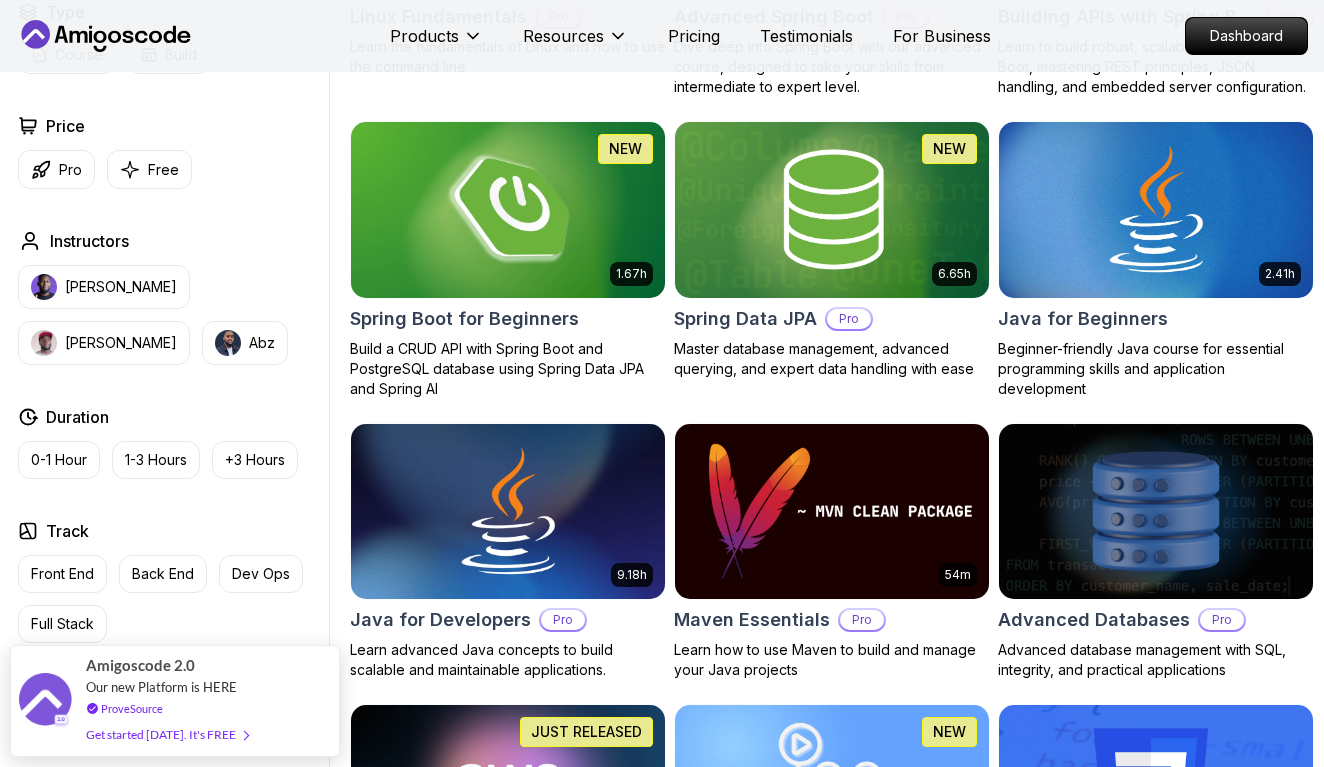 click at bounding box center [508, 209] 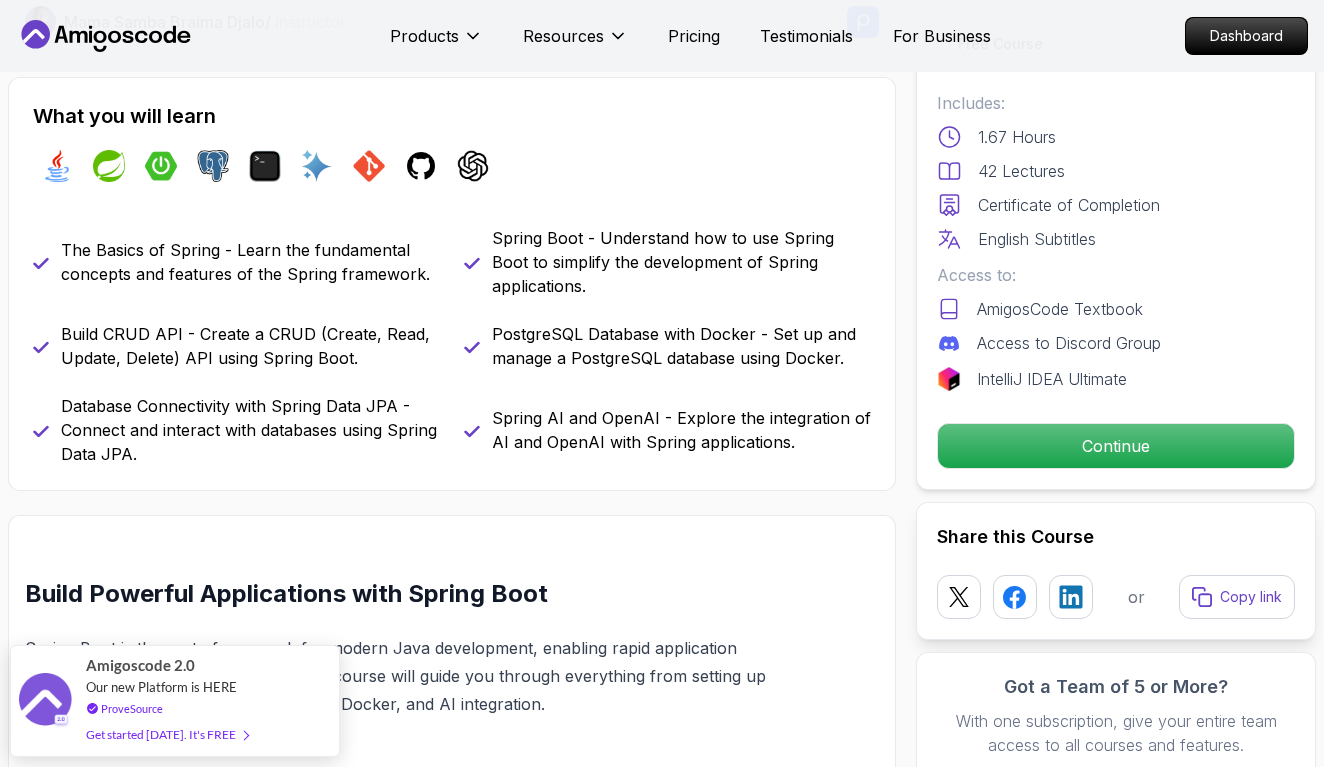 scroll, scrollTop: 758, scrollLeft: 0, axis: vertical 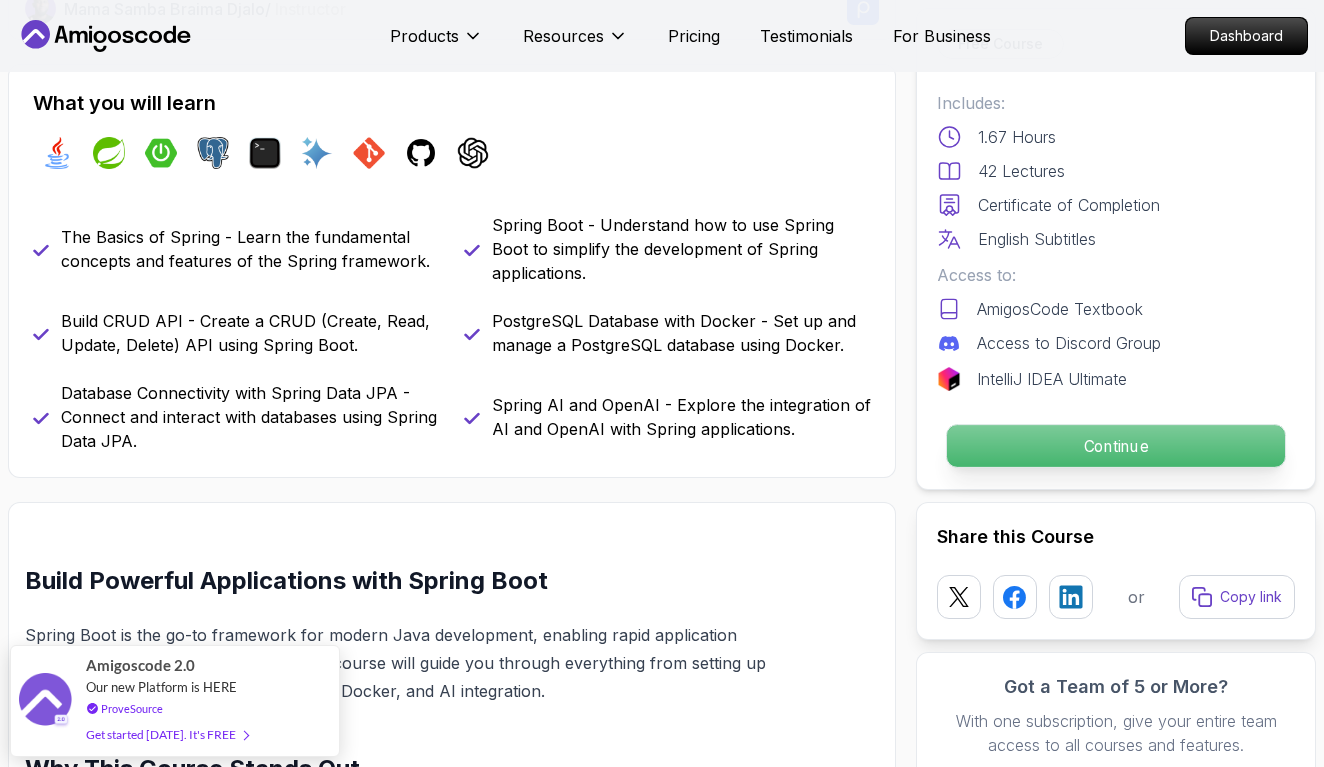 click on "Continue" at bounding box center [1116, 446] 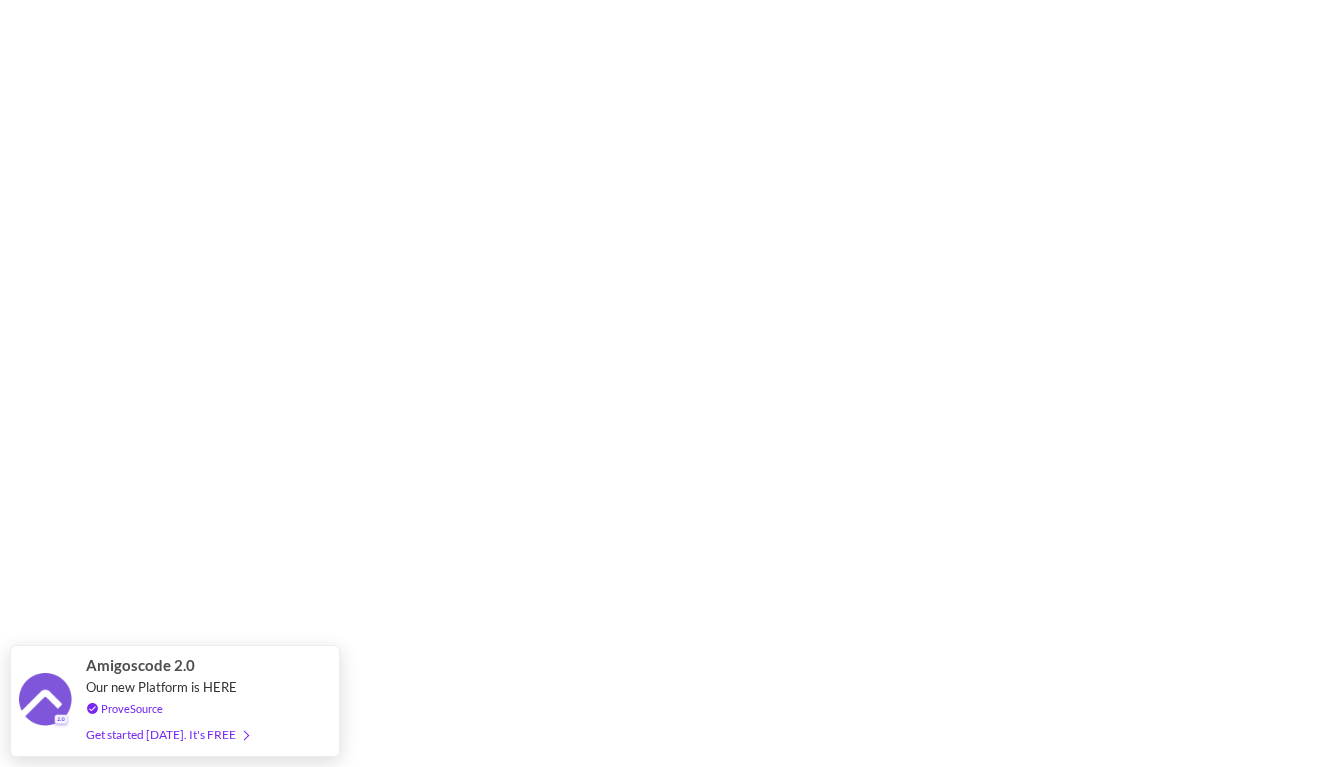 scroll, scrollTop: 0, scrollLeft: 0, axis: both 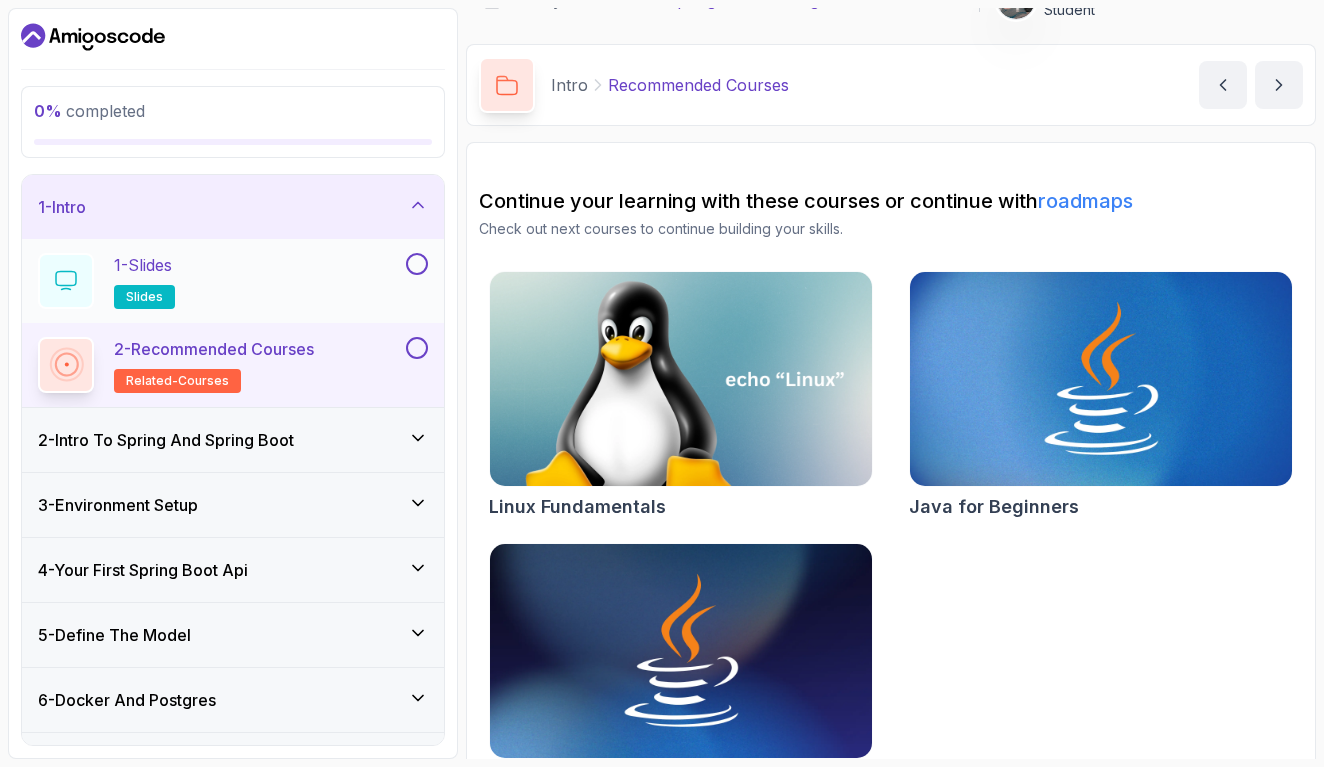 click on "1  -  Slides slides" at bounding box center [220, 281] 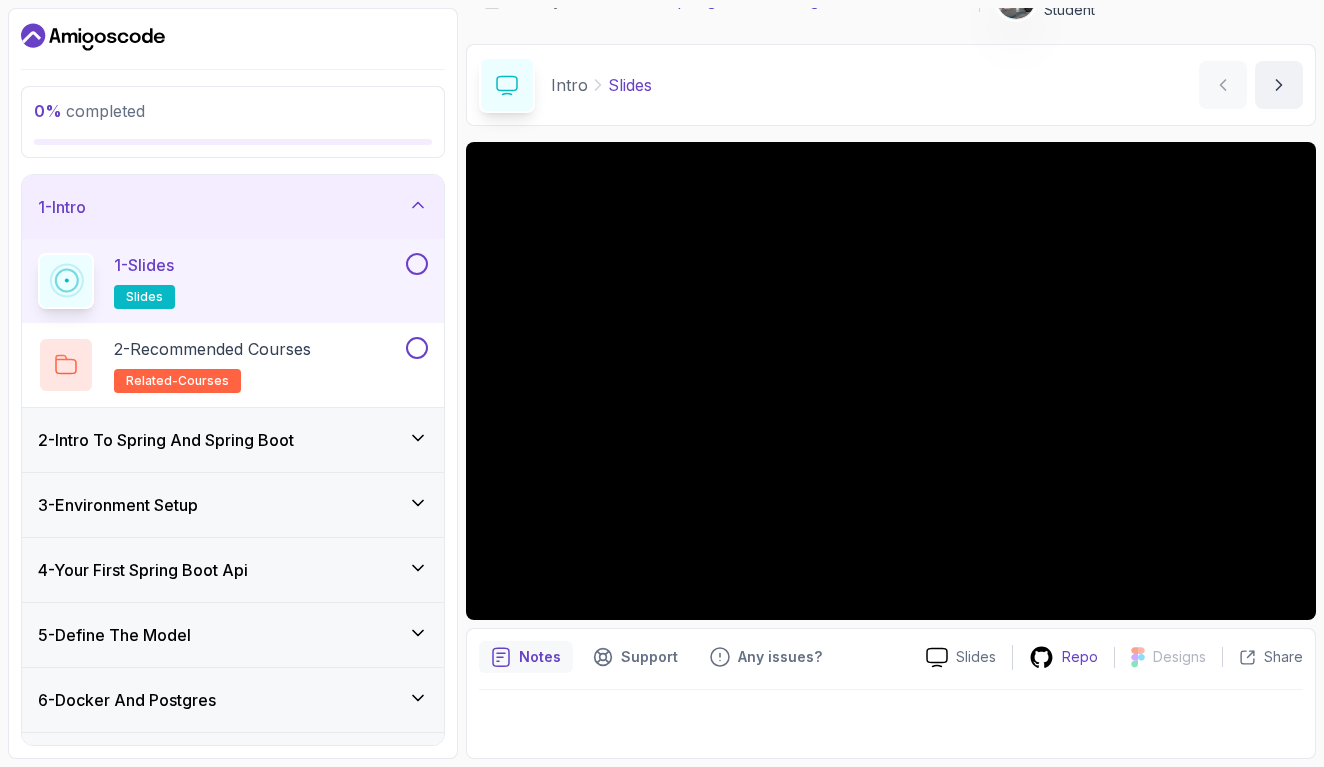 click on "Repo" at bounding box center [1080, 657] 